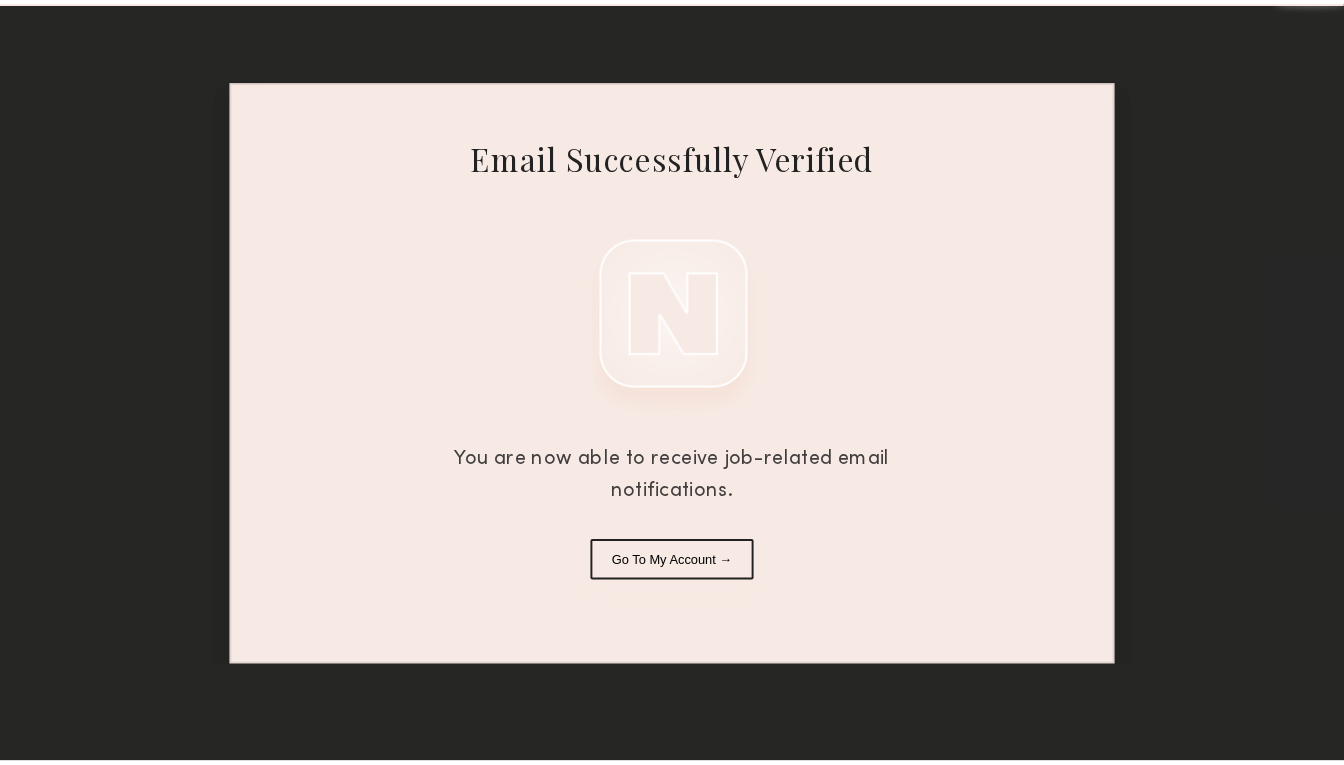 scroll, scrollTop: 0, scrollLeft: 0, axis: both 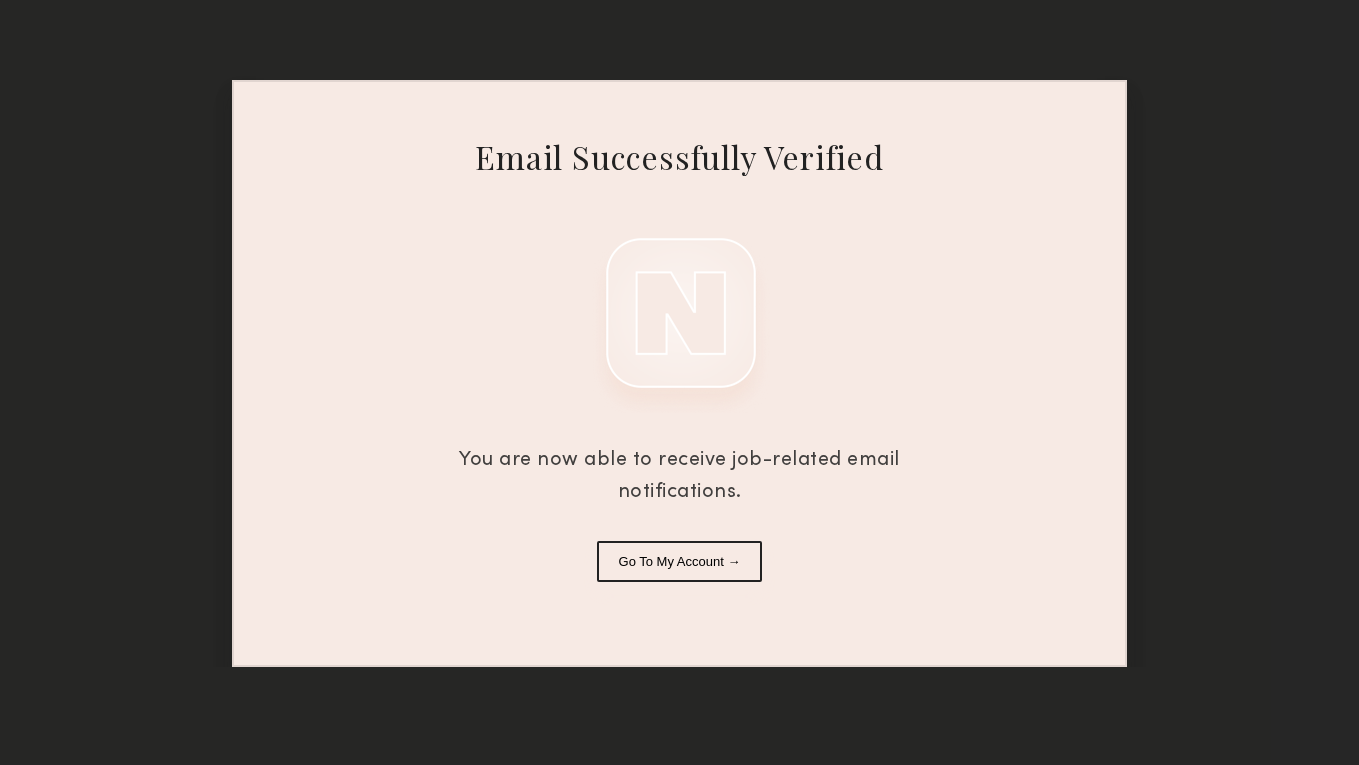 click on "Go To My Account →" at bounding box center [680, 561] 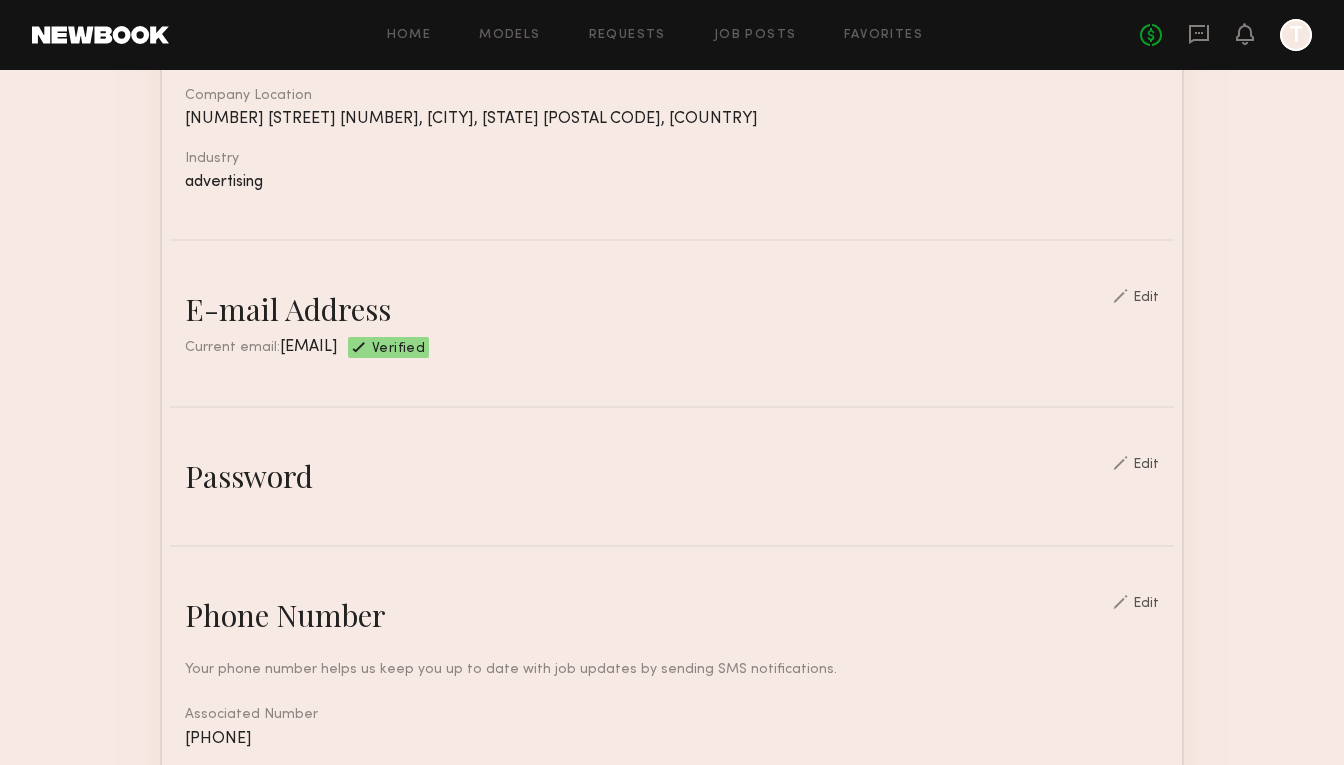 scroll, scrollTop: 0, scrollLeft: 0, axis: both 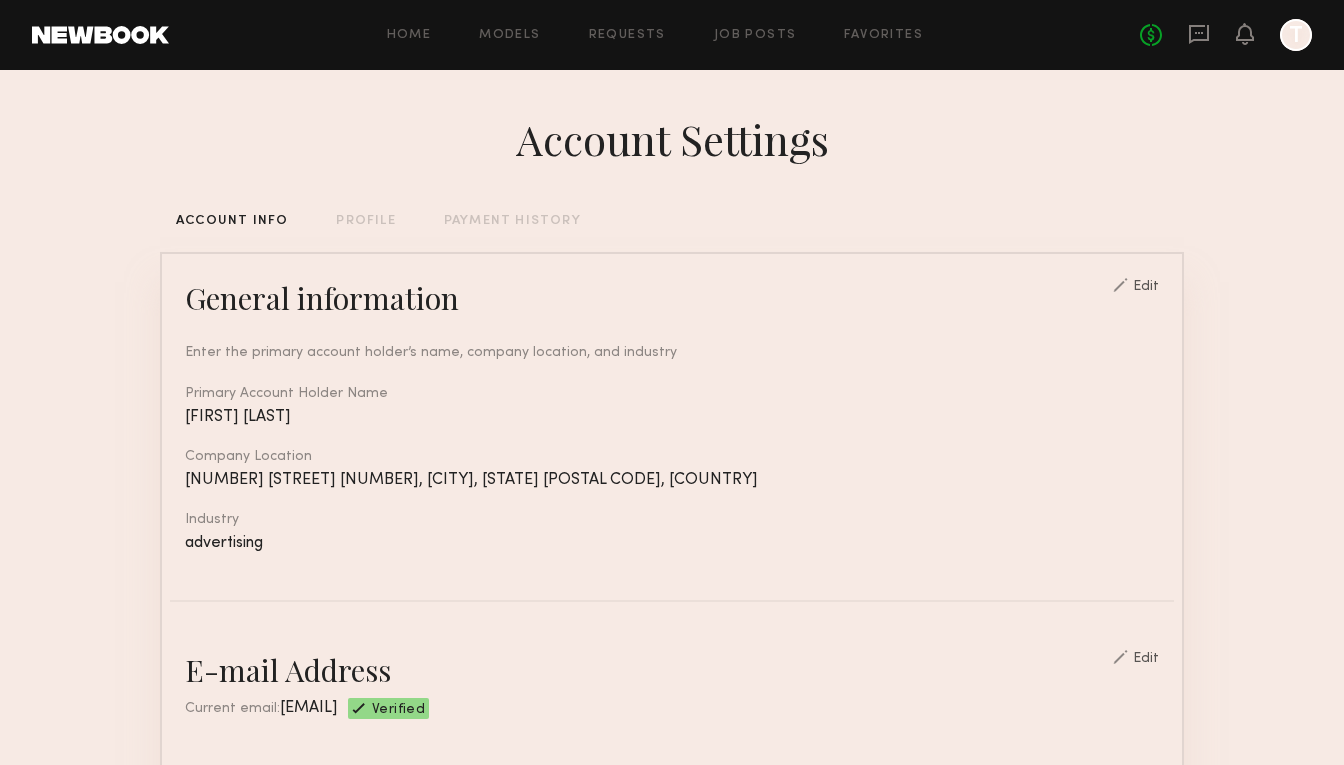 click on "Home Models Requests Job Posts Favorites Sign Out No fees up to $5,000 T" 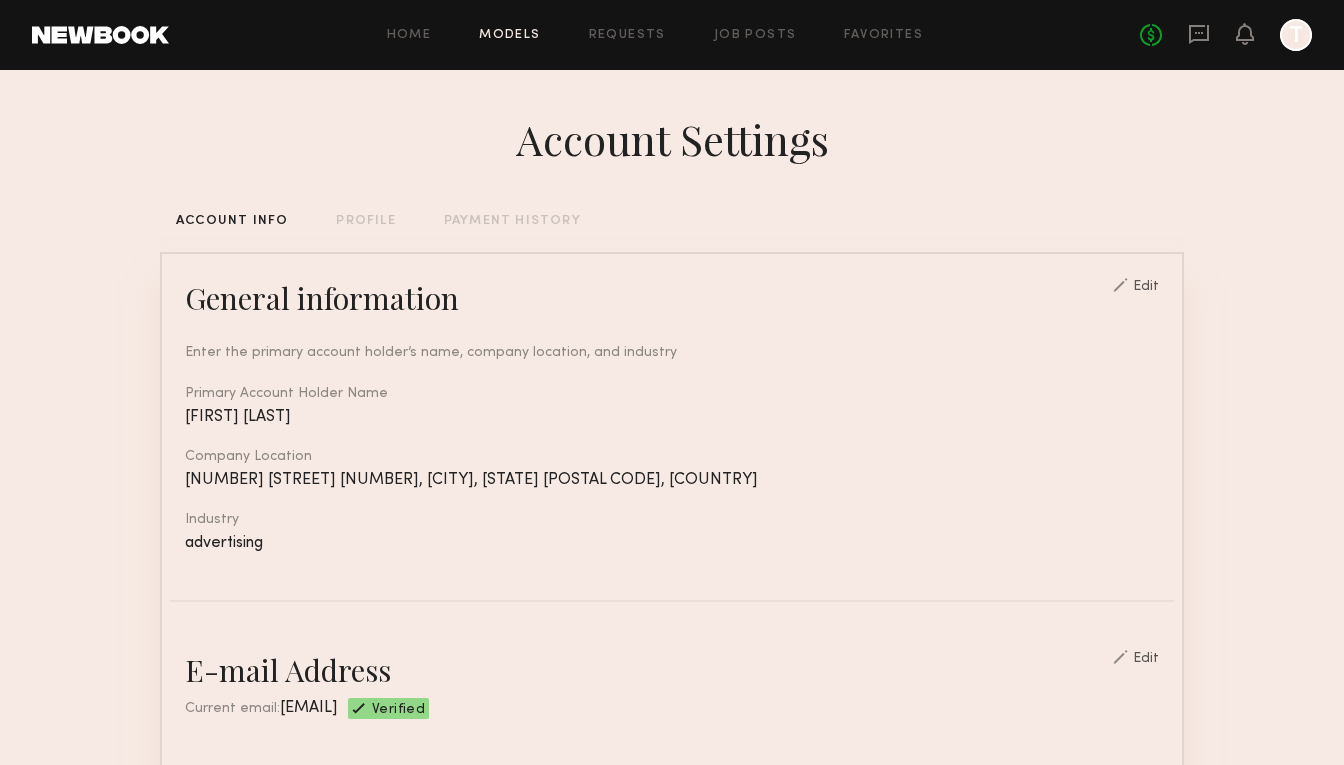 click on "Models" 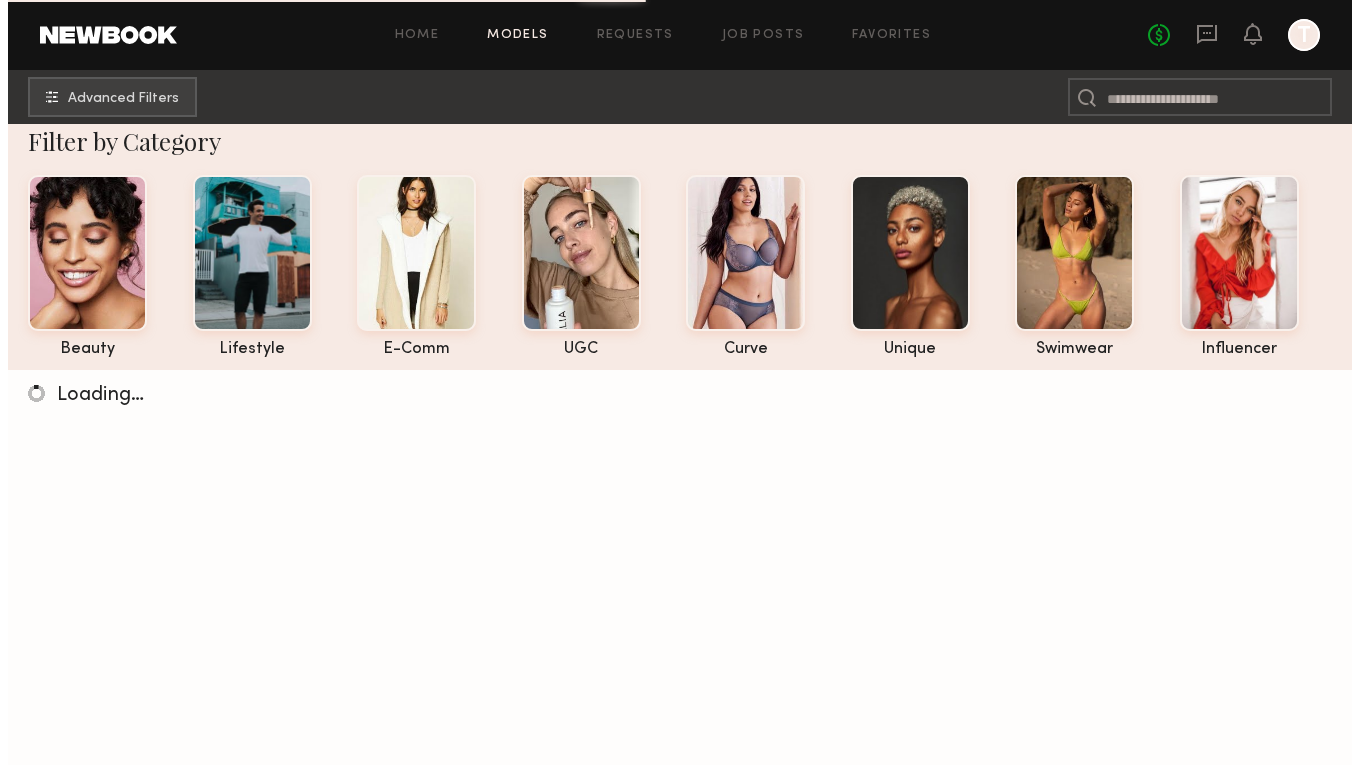 scroll, scrollTop: 0, scrollLeft: 0, axis: both 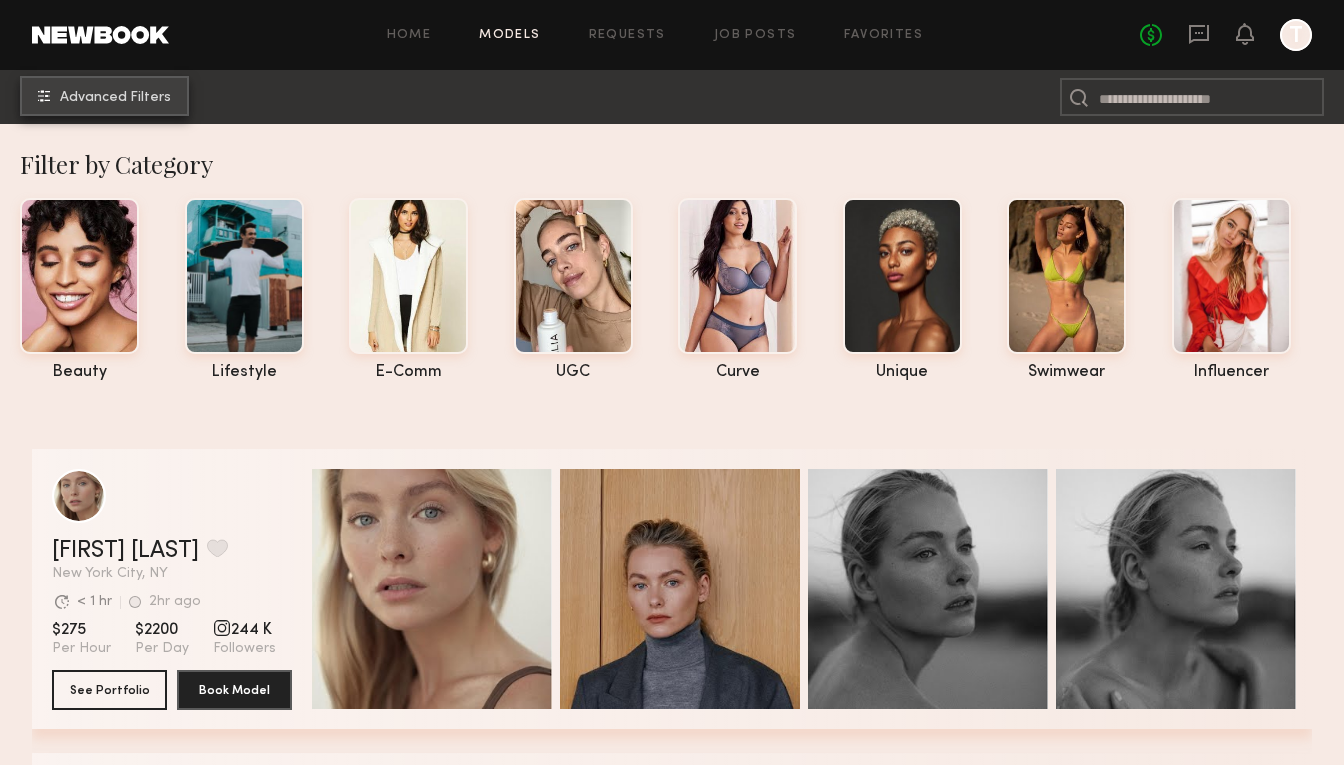 click on "Advanced Filters" 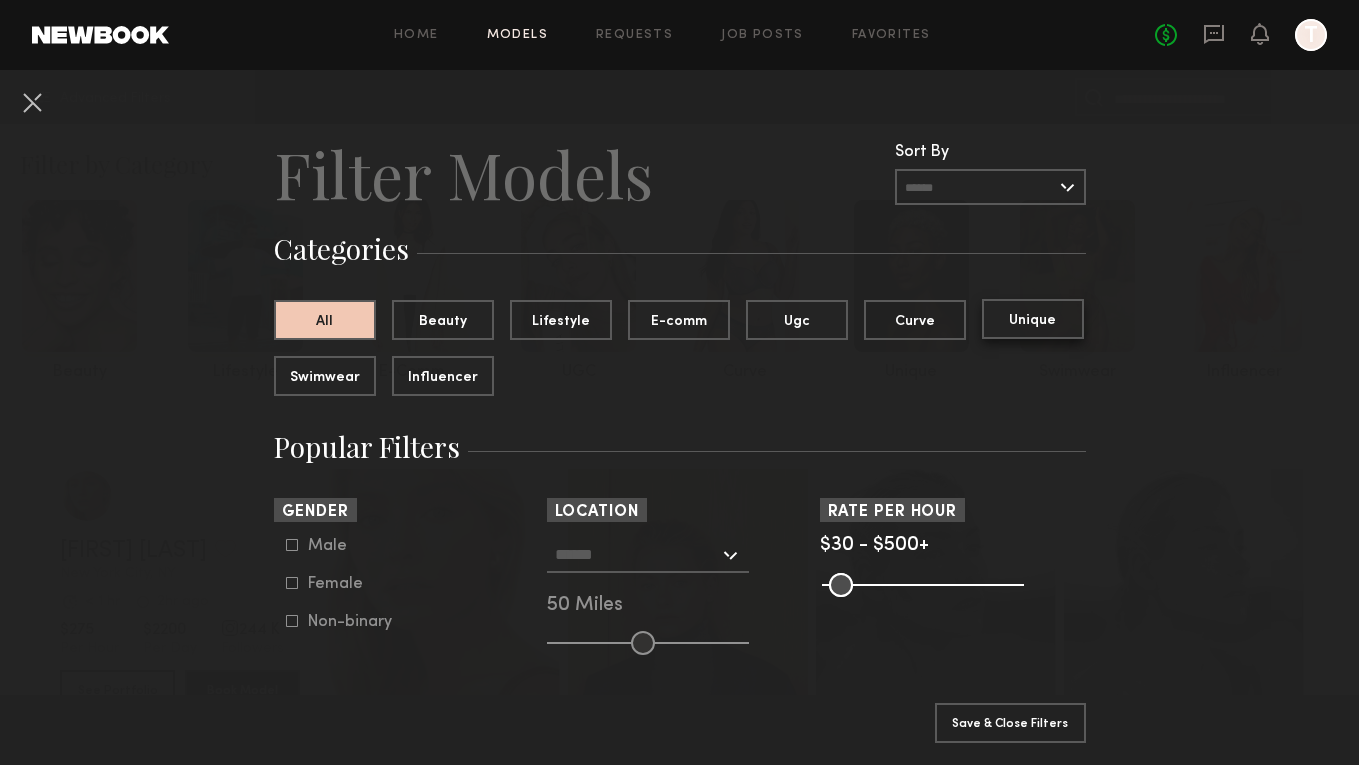 click on "Unique" 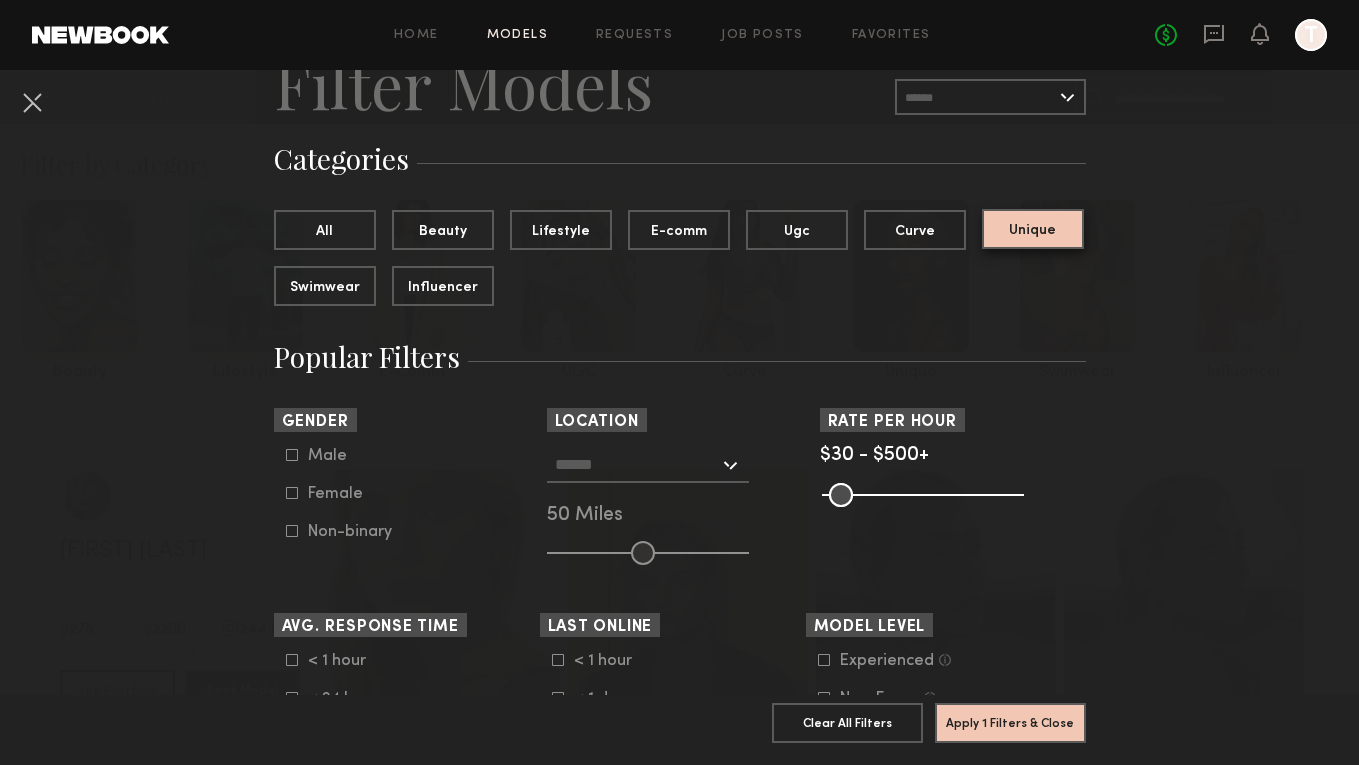 scroll, scrollTop: 103, scrollLeft: 0, axis: vertical 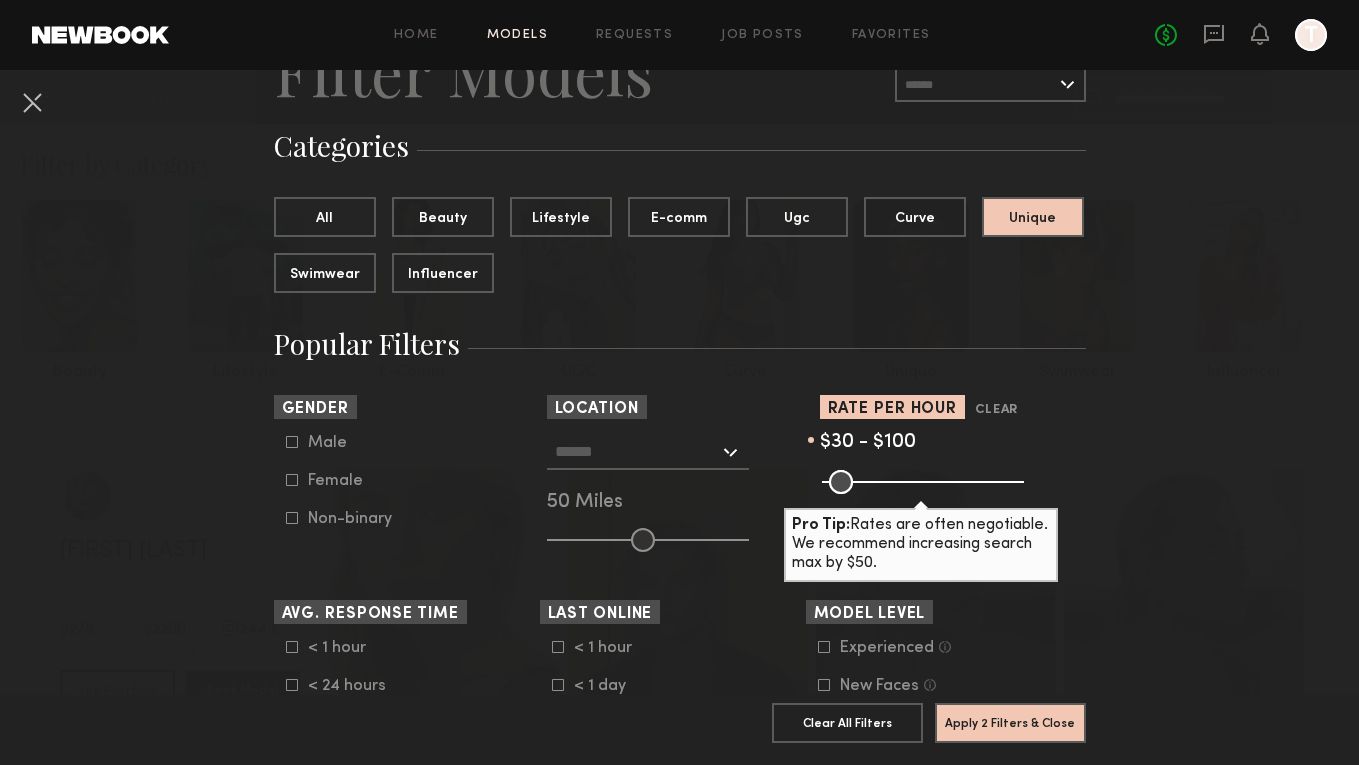 drag, startPoint x: 1005, startPoint y: 481, endPoint x: 852, endPoint y: 483, distance: 153.01308 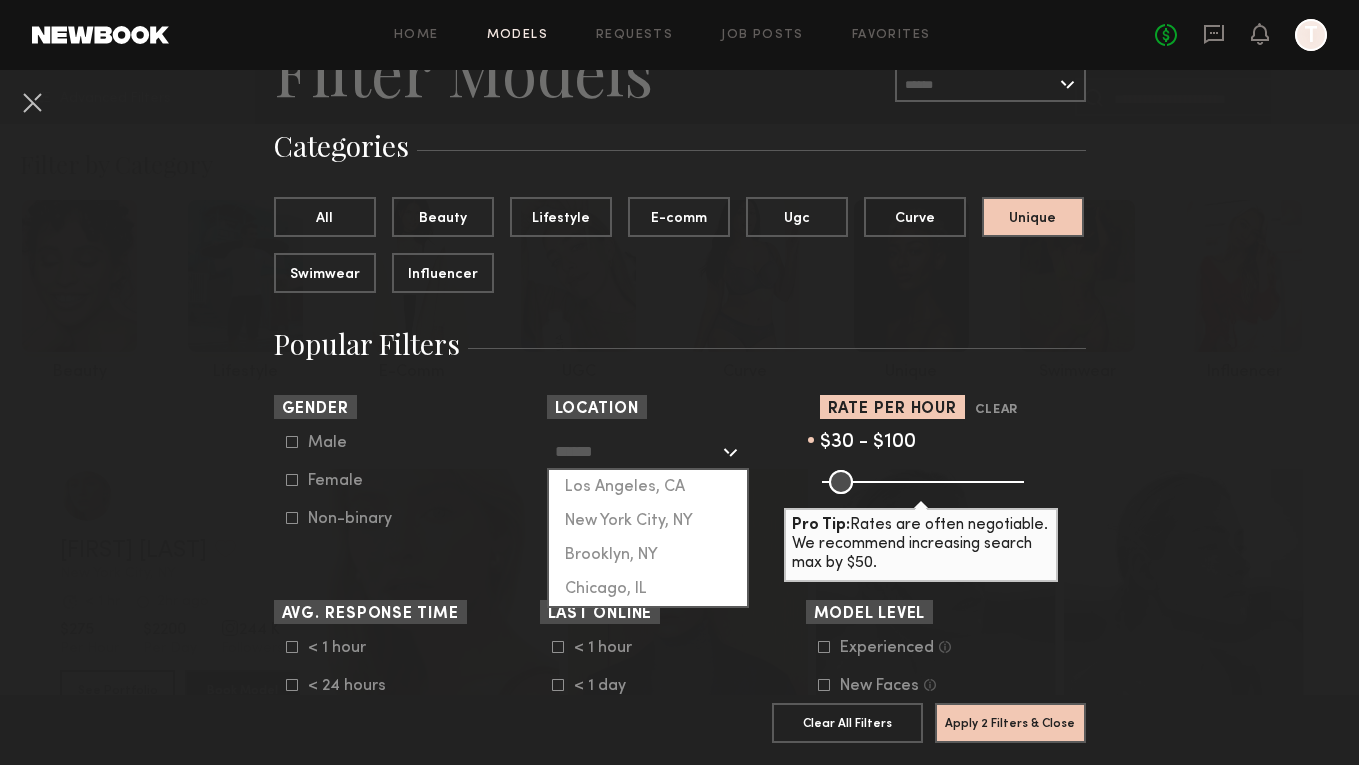 click 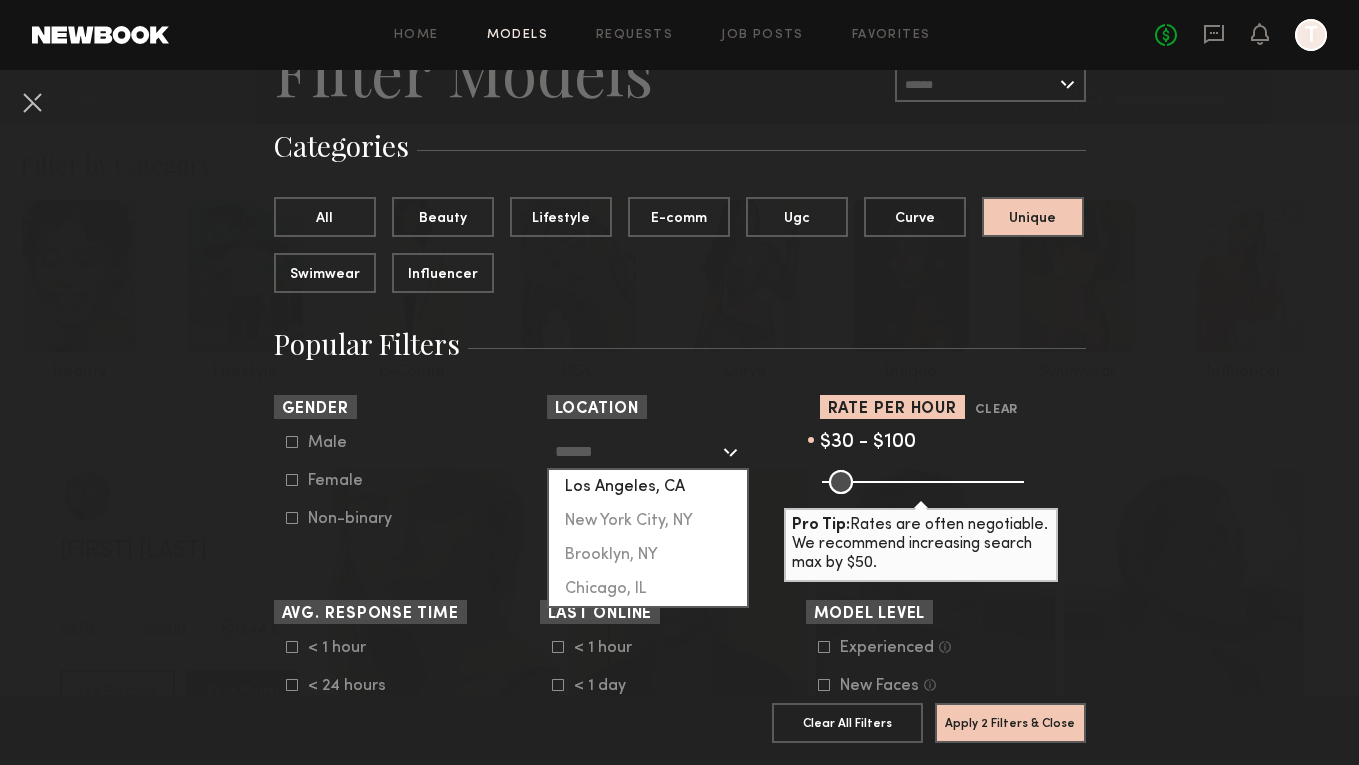 click on "Los Angeles, CA" 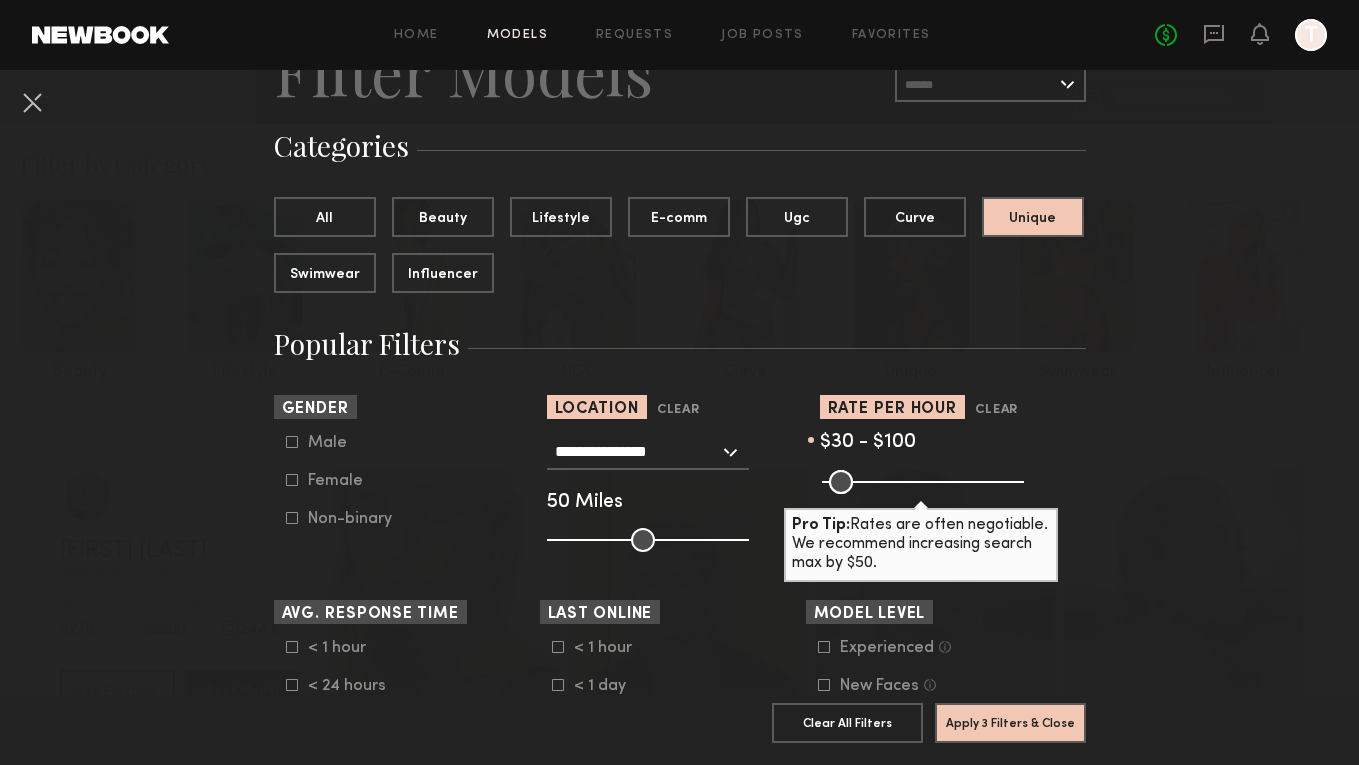 click 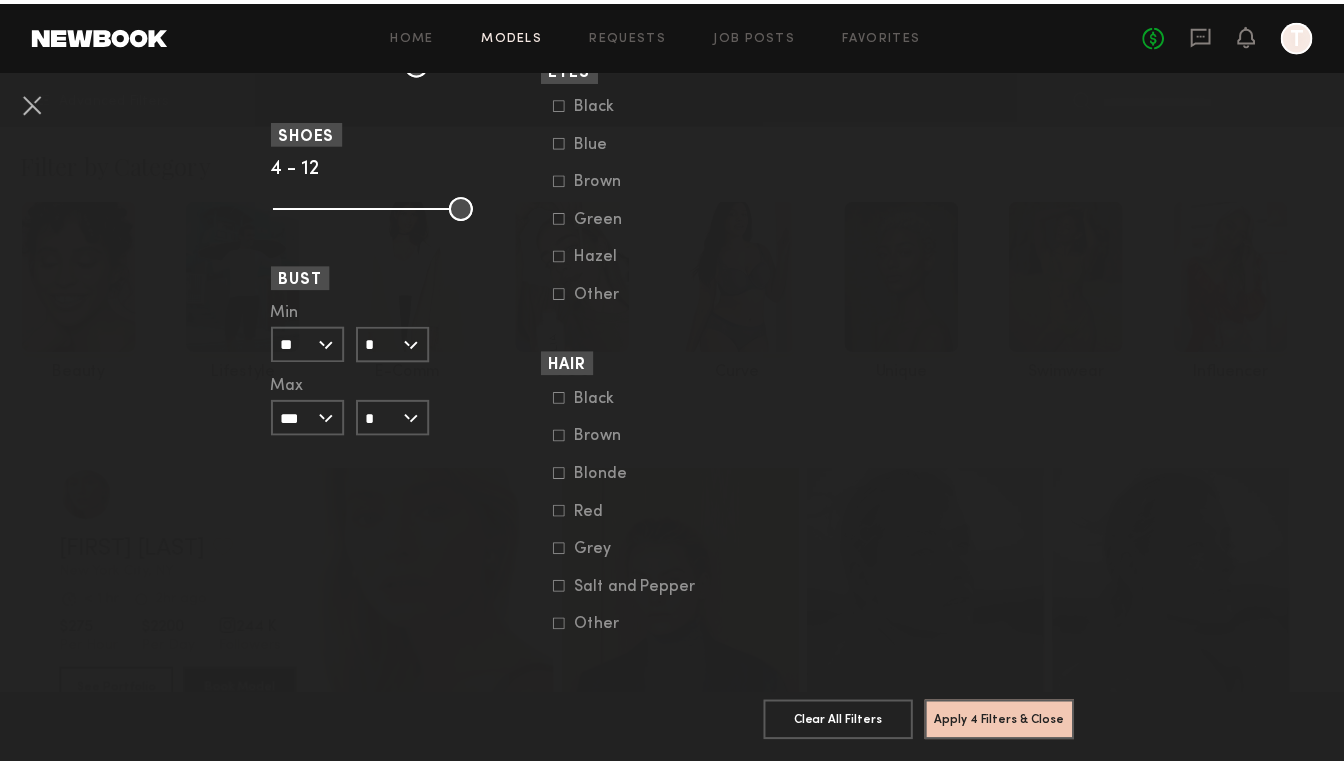 scroll, scrollTop: 1513, scrollLeft: 0, axis: vertical 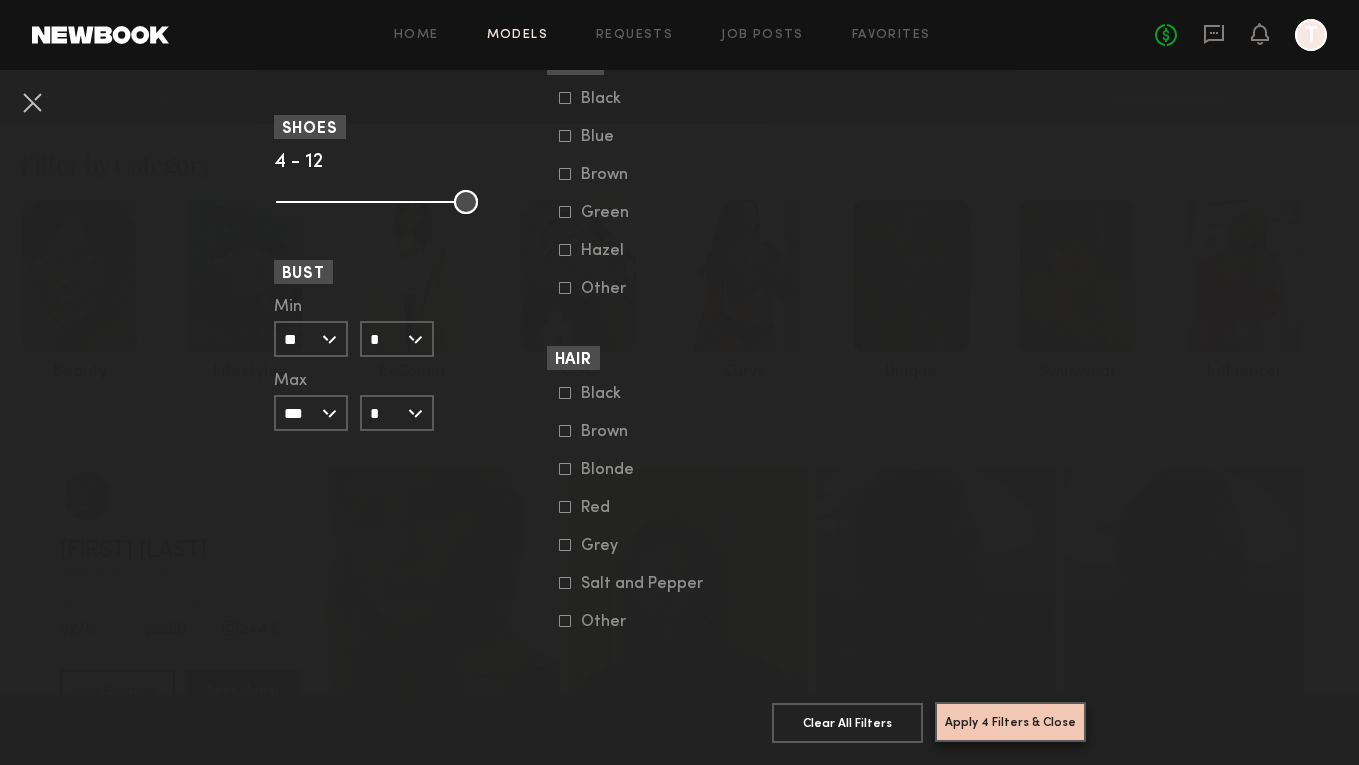 click on "Apply 4 Filters & Close" 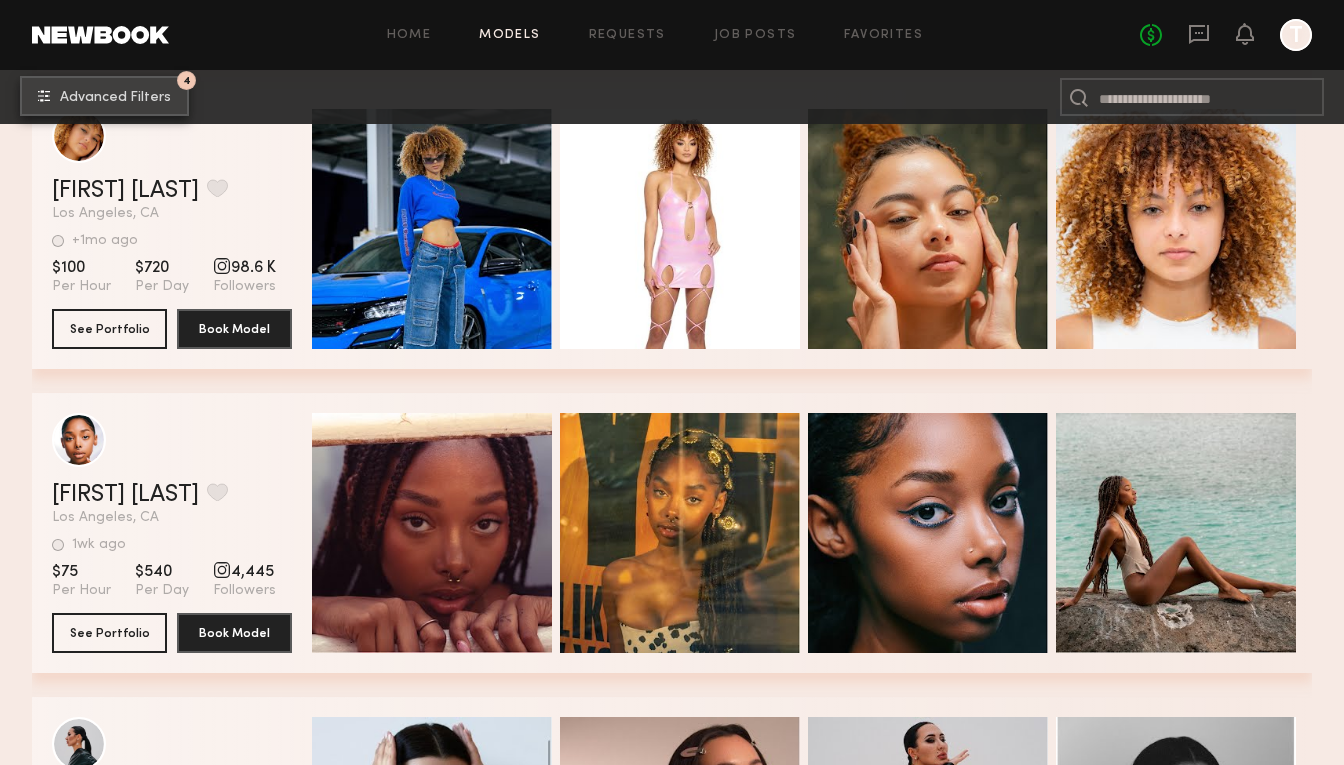 scroll, scrollTop: 7150, scrollLeft: 0, axis: vertical 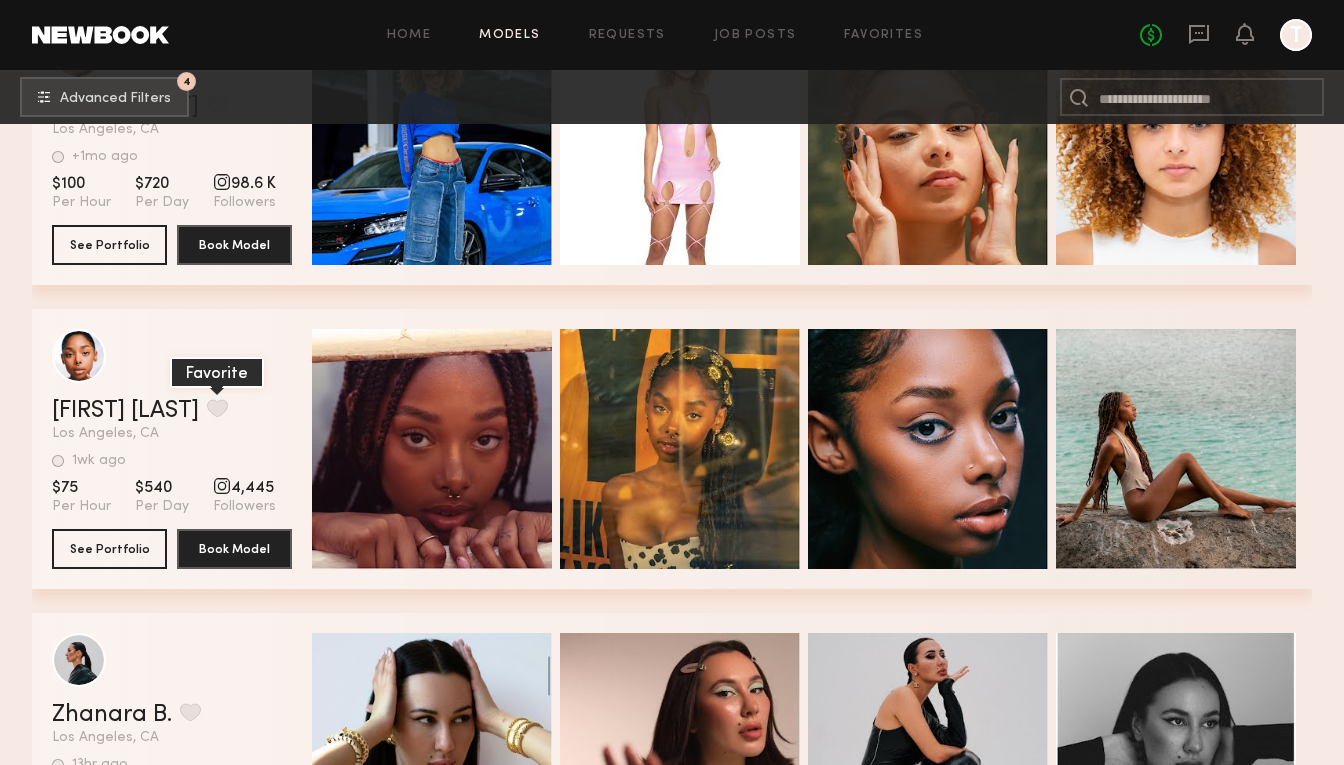 click 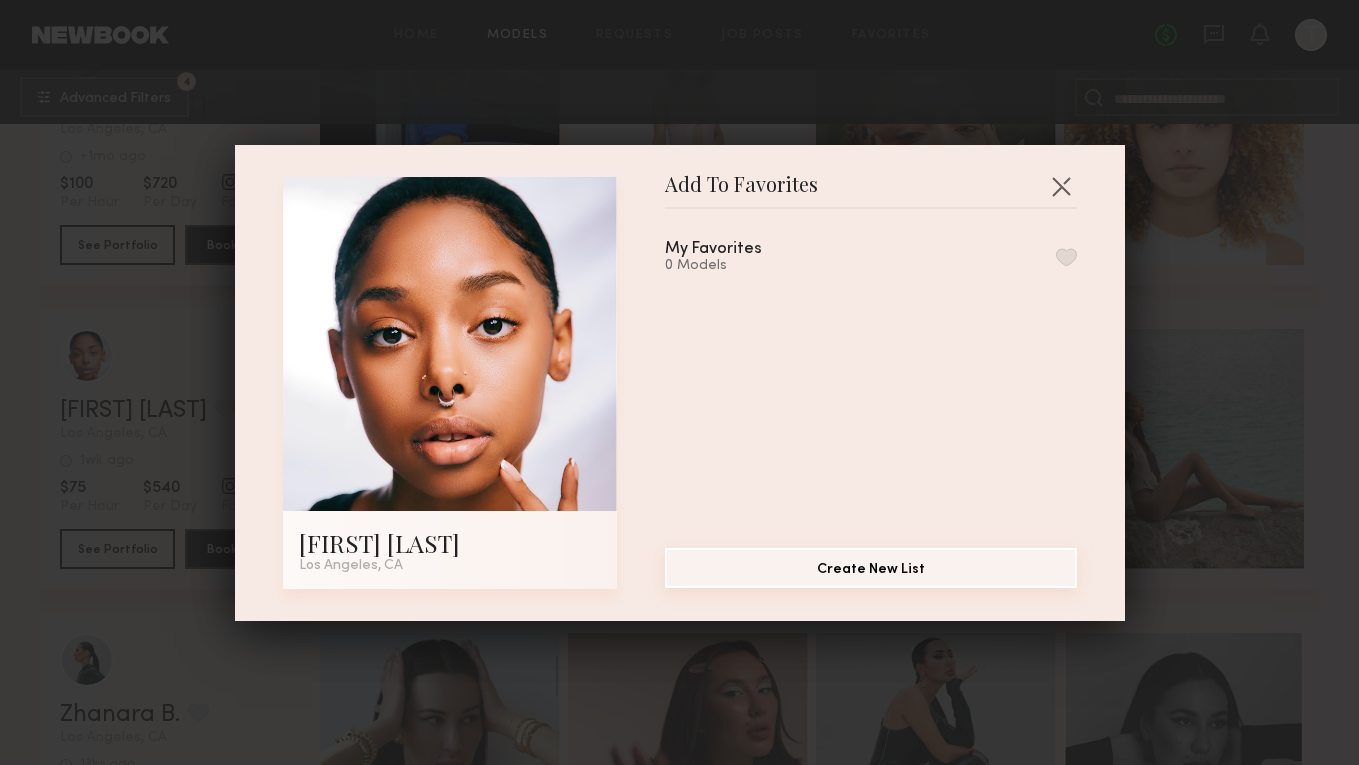 click on "Create New List" at bounding box center [871, 568] 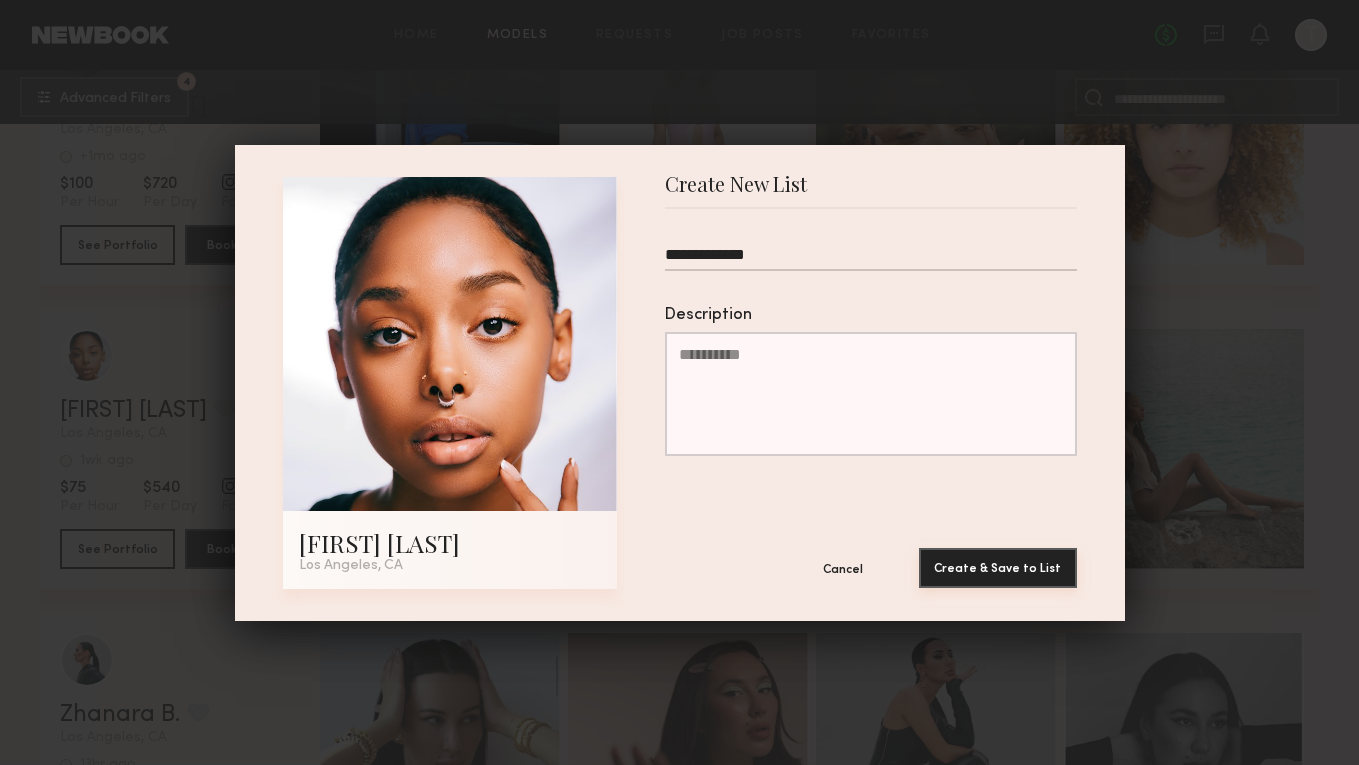 type on "**********" 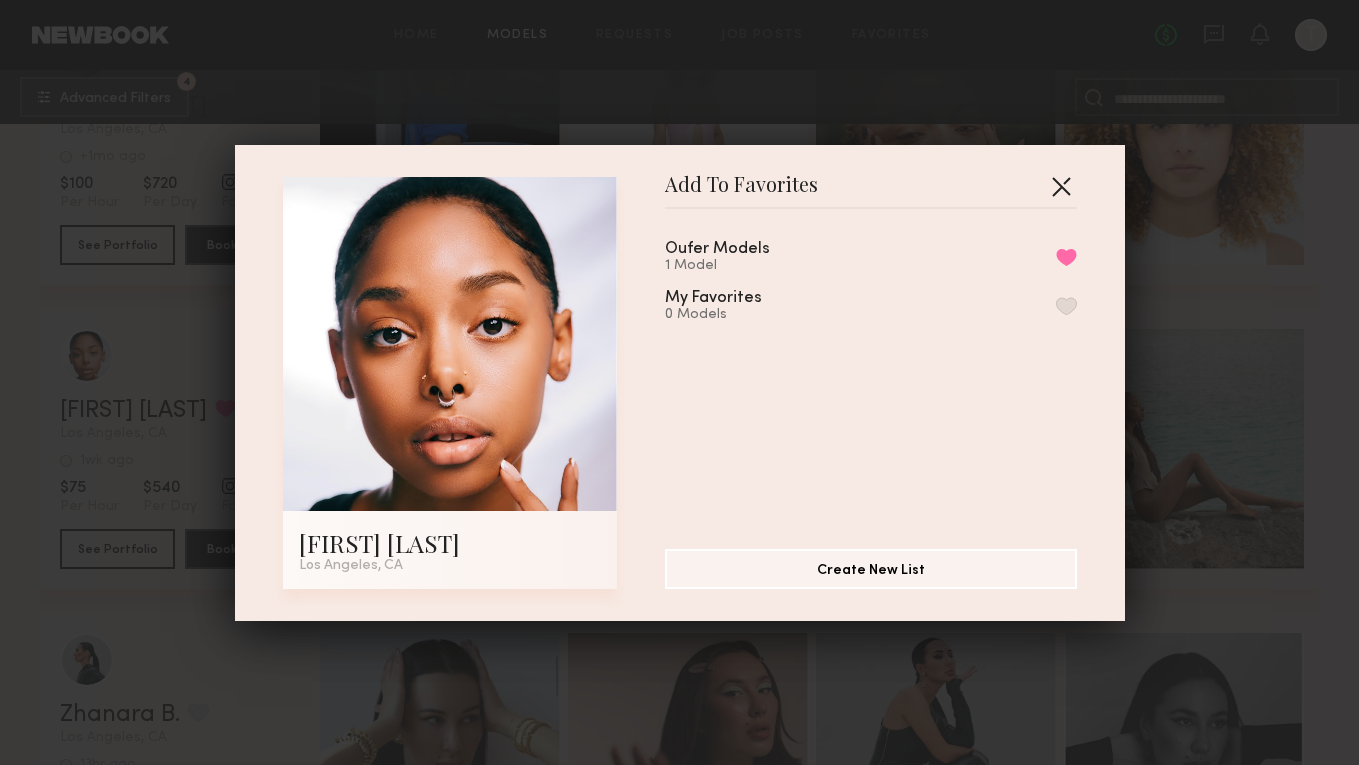 click at bounding box center (1061, 186) 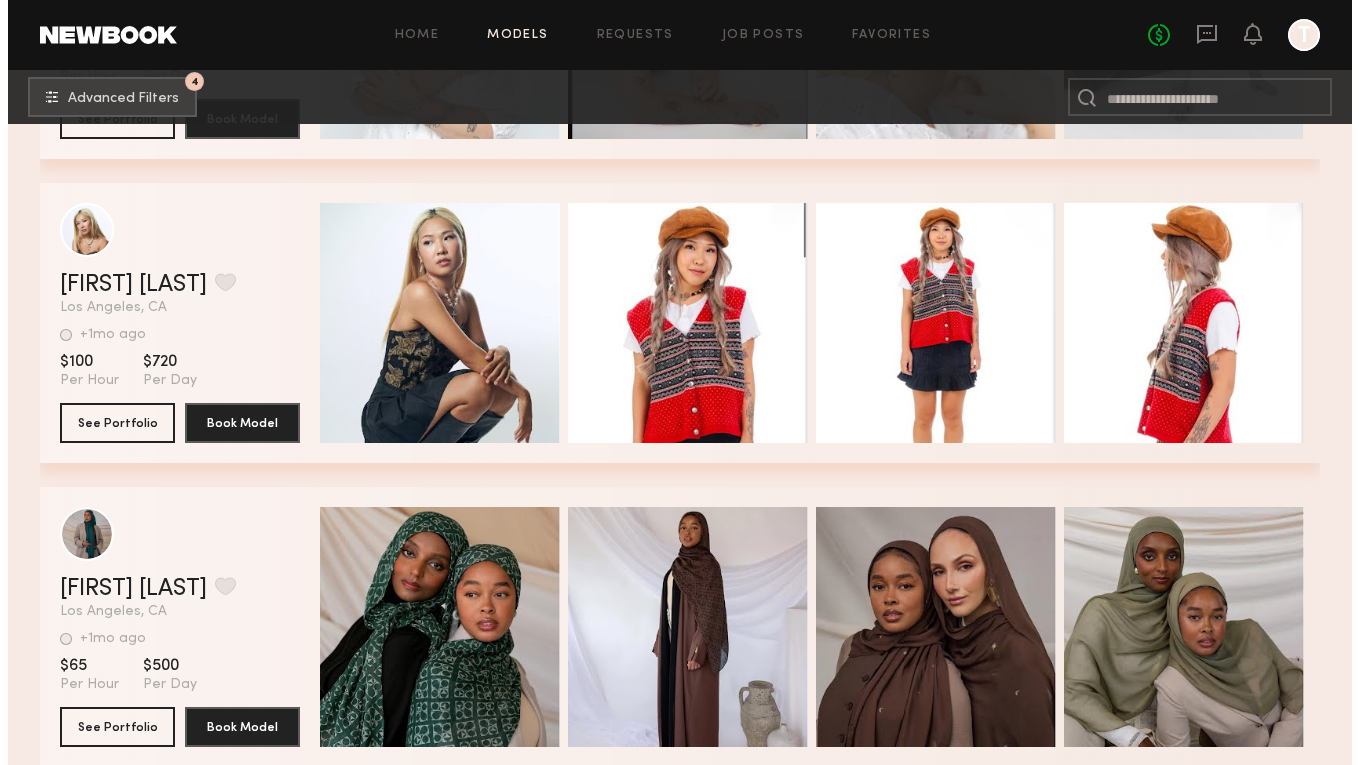 scroll, scrollTop: 11570, scrollLeft: 0, axis: vertical 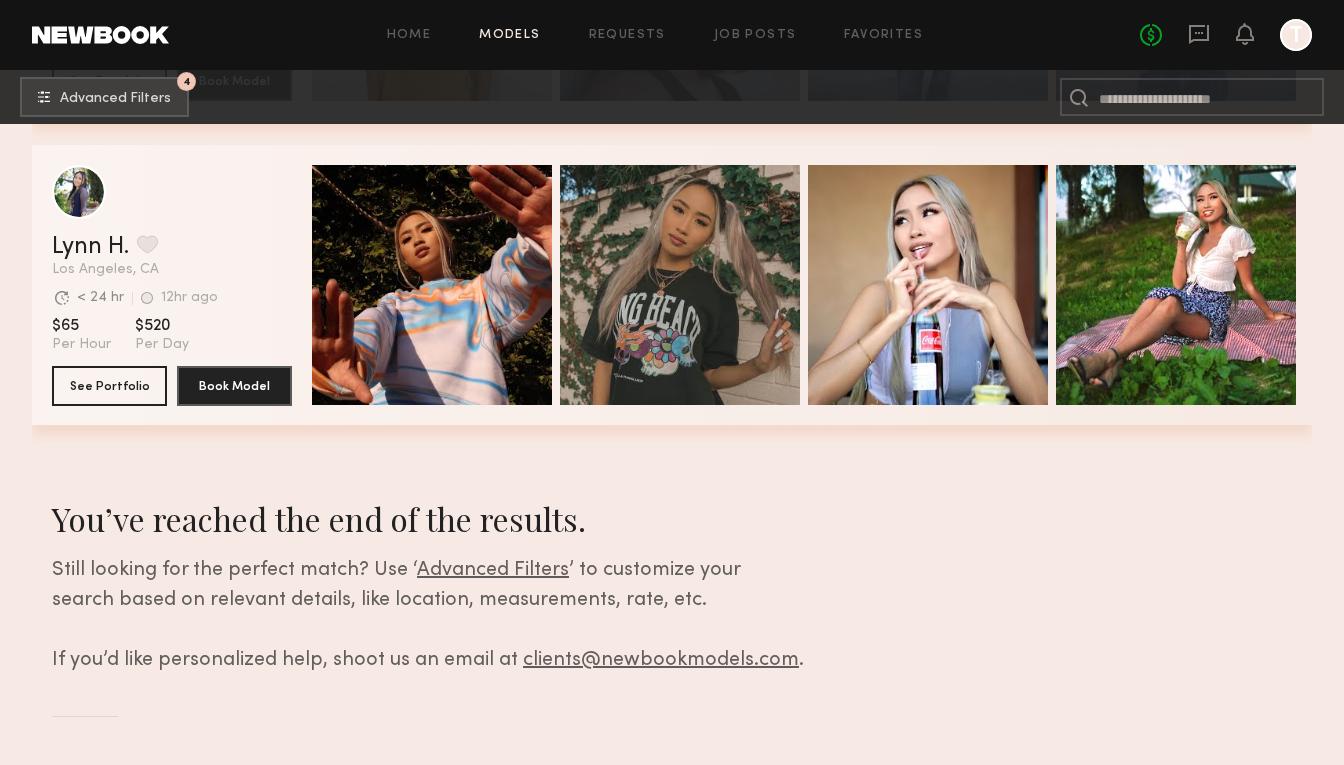 click on "Advanced Filters" 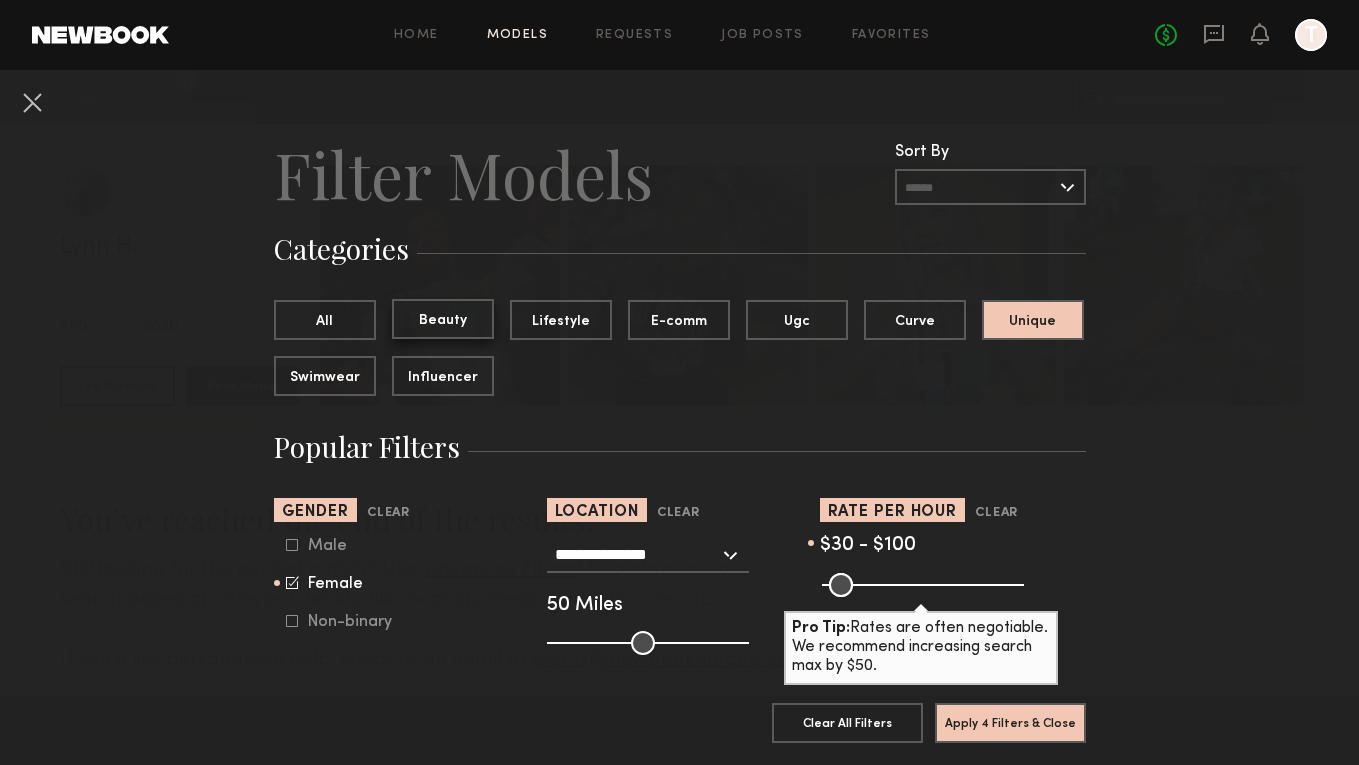 click on "Beauty" 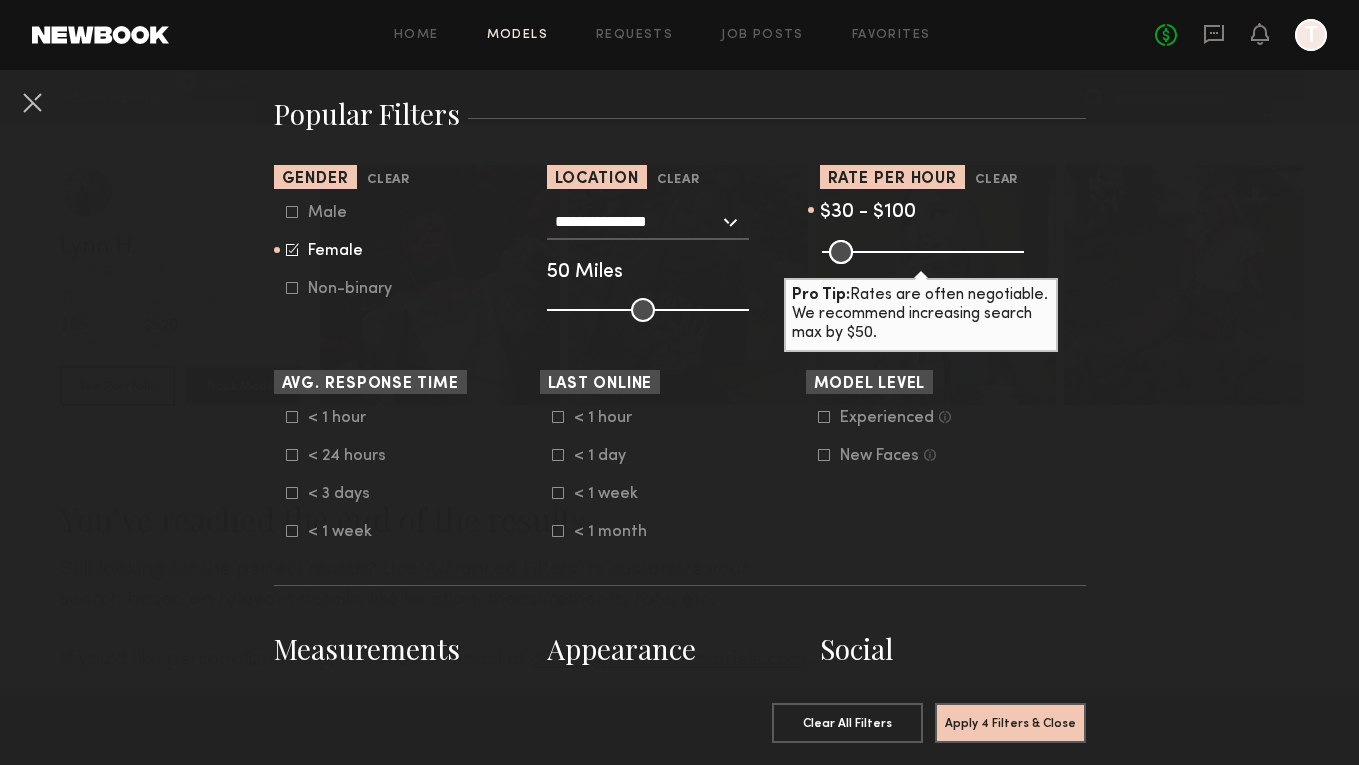 scroll, scrollTop: 421, scrollLeft: 0, axis: vertical 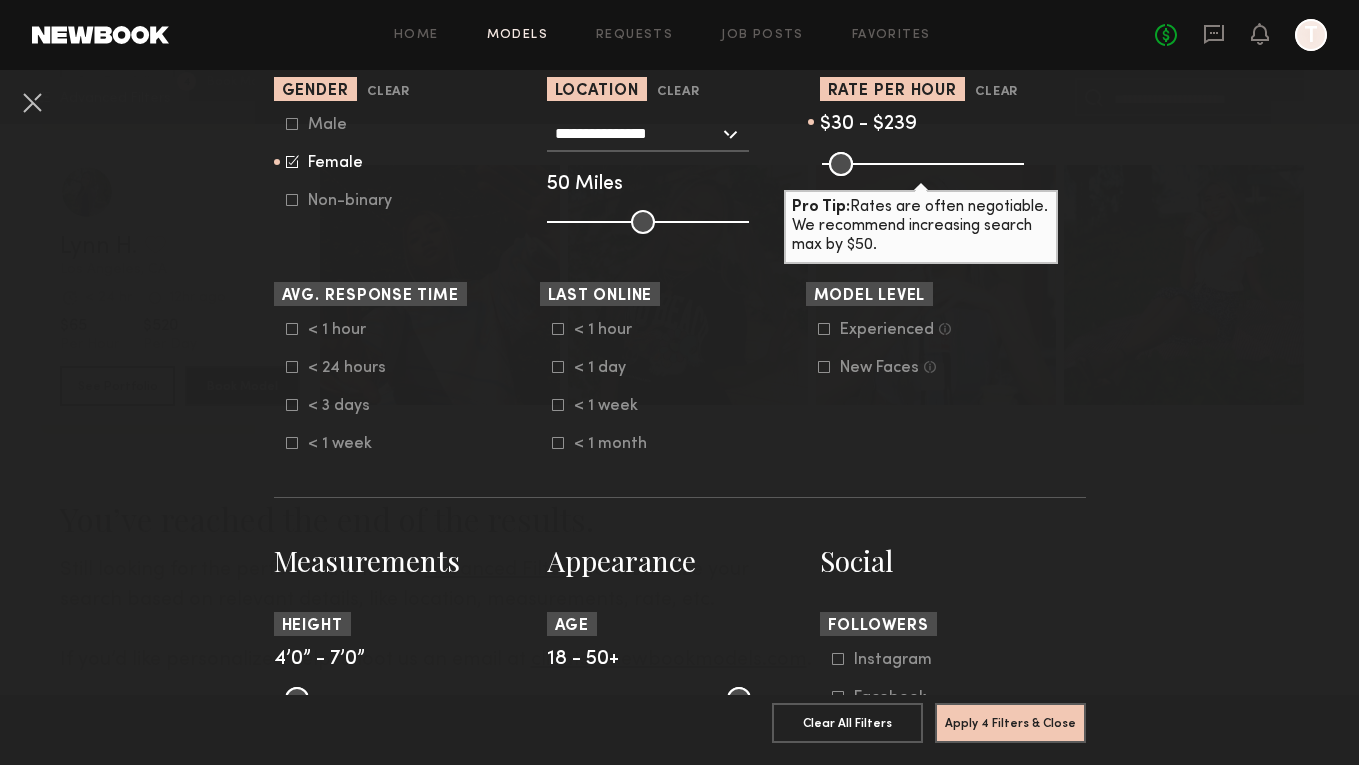 drag, startPoint x: 859, startPoint y: 163, endPoint x: 905, endPoint y: 171, distance: 46.69047 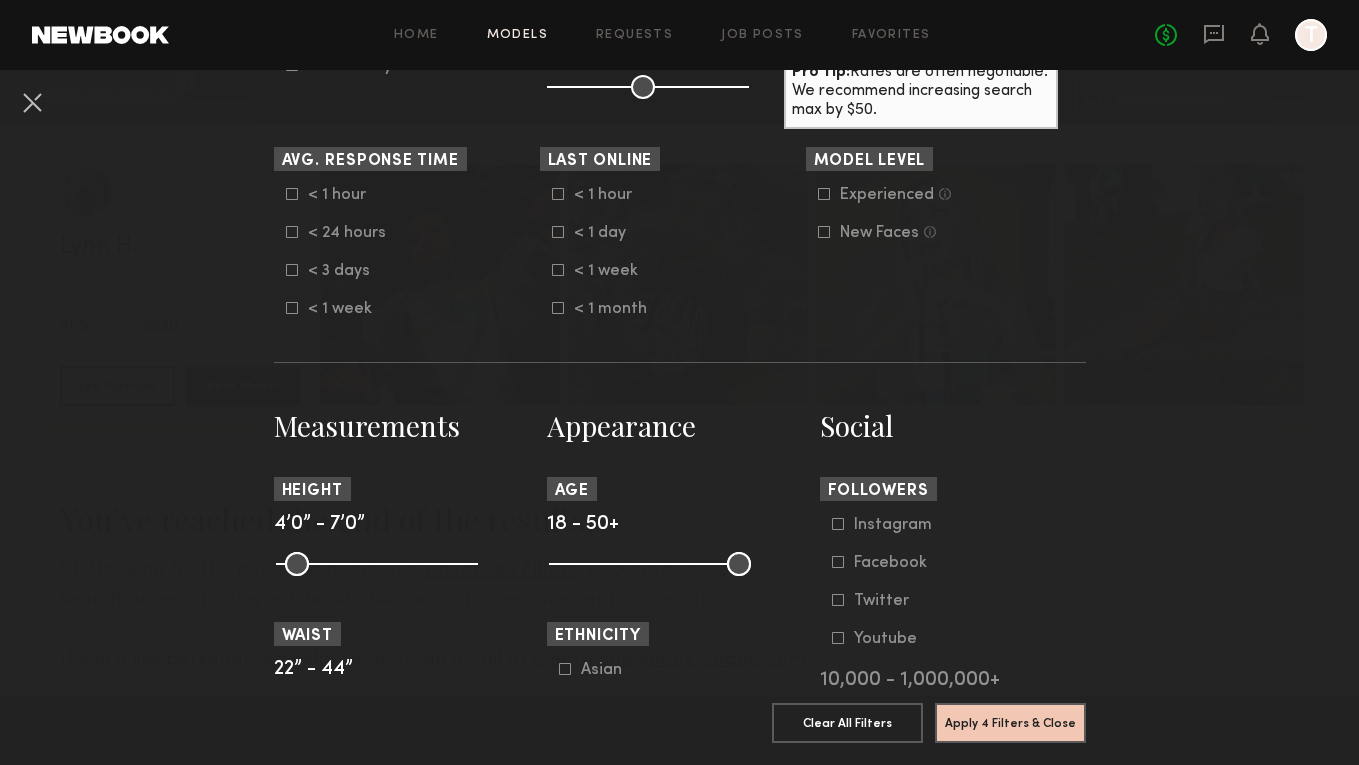 scroll, scrollTop: 0, scrollLeft: 0, axis: both 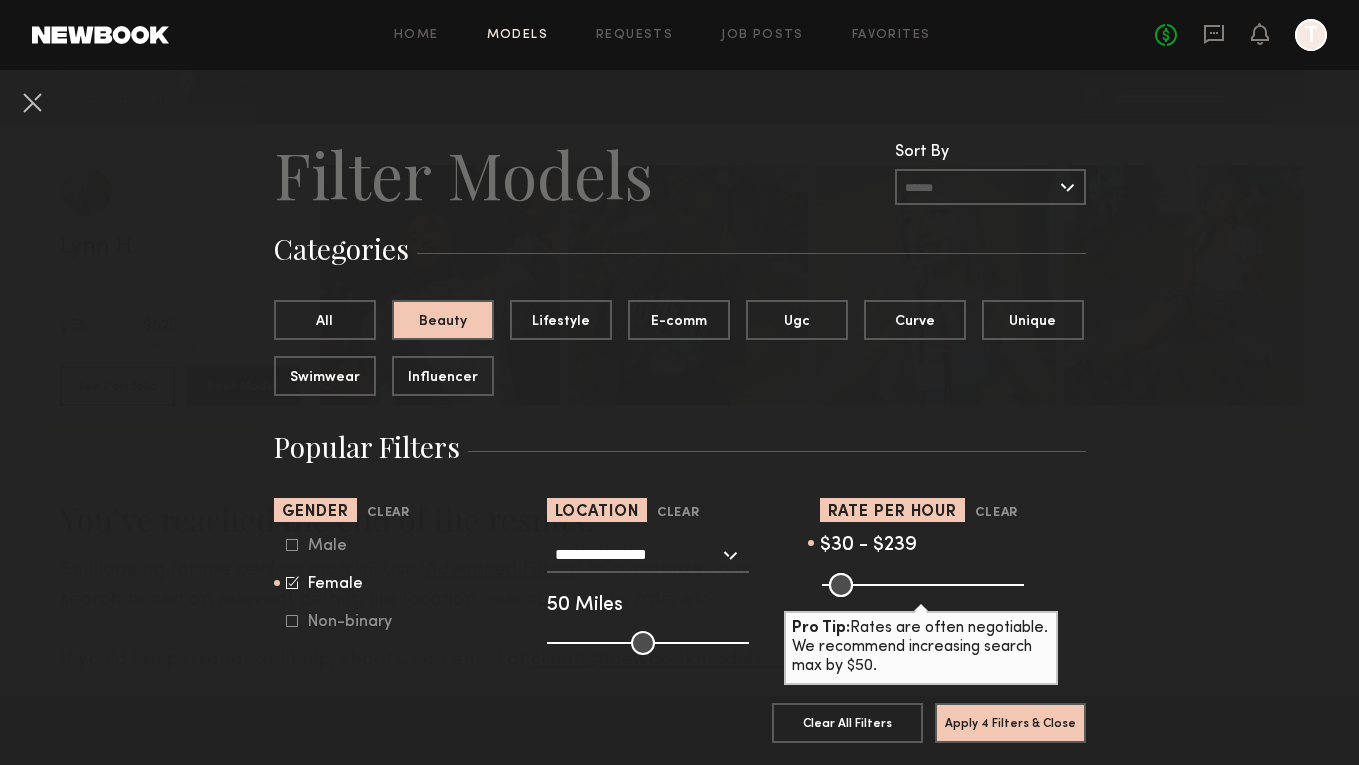 click 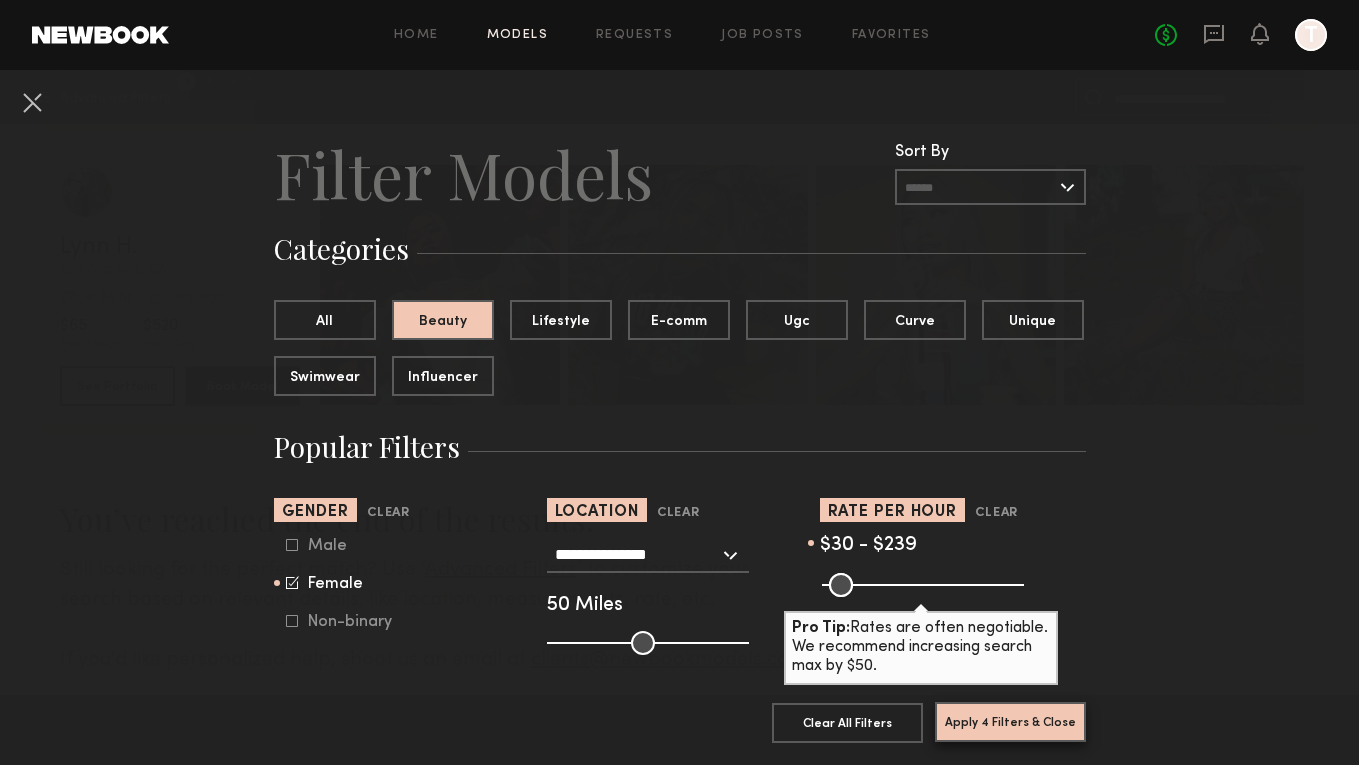 click on "Apply 4 Filters & Close" 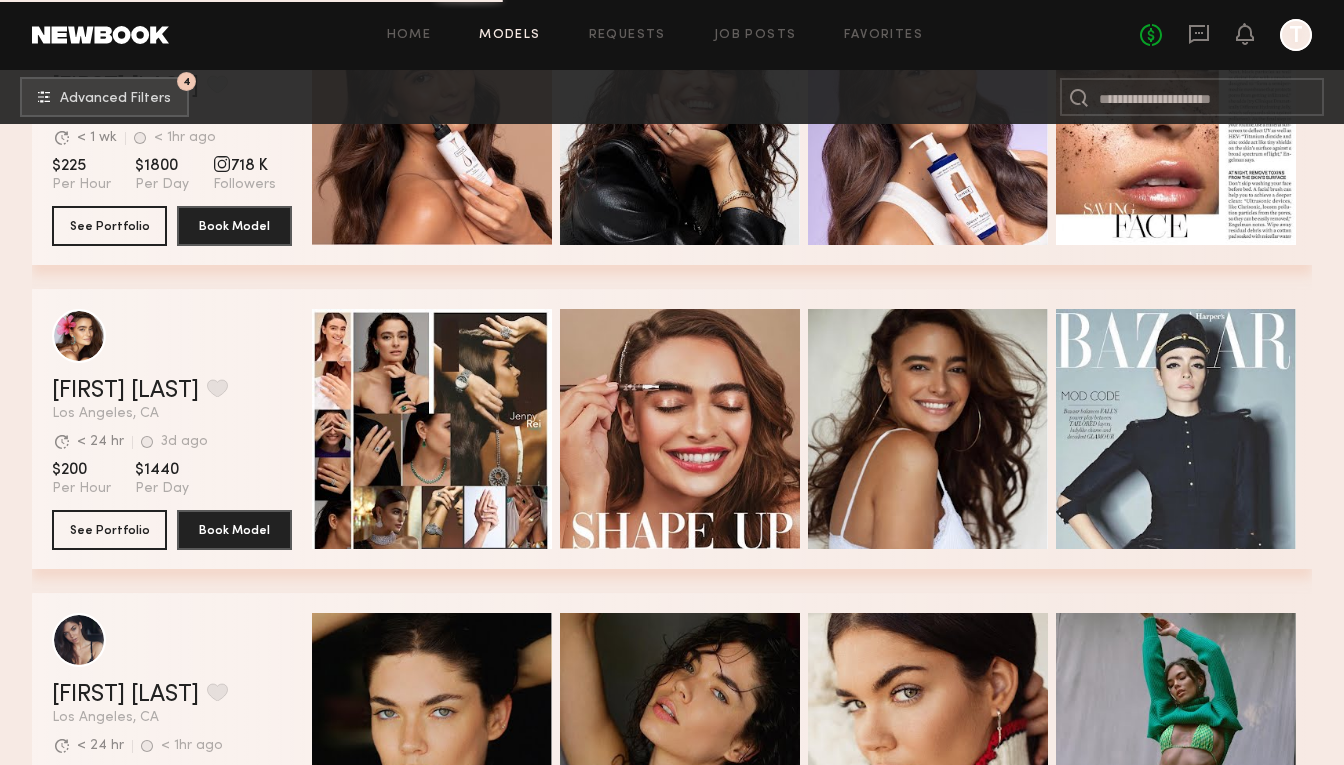 scroll, scrollTop: 0, scrollLeft: 0, axis: both 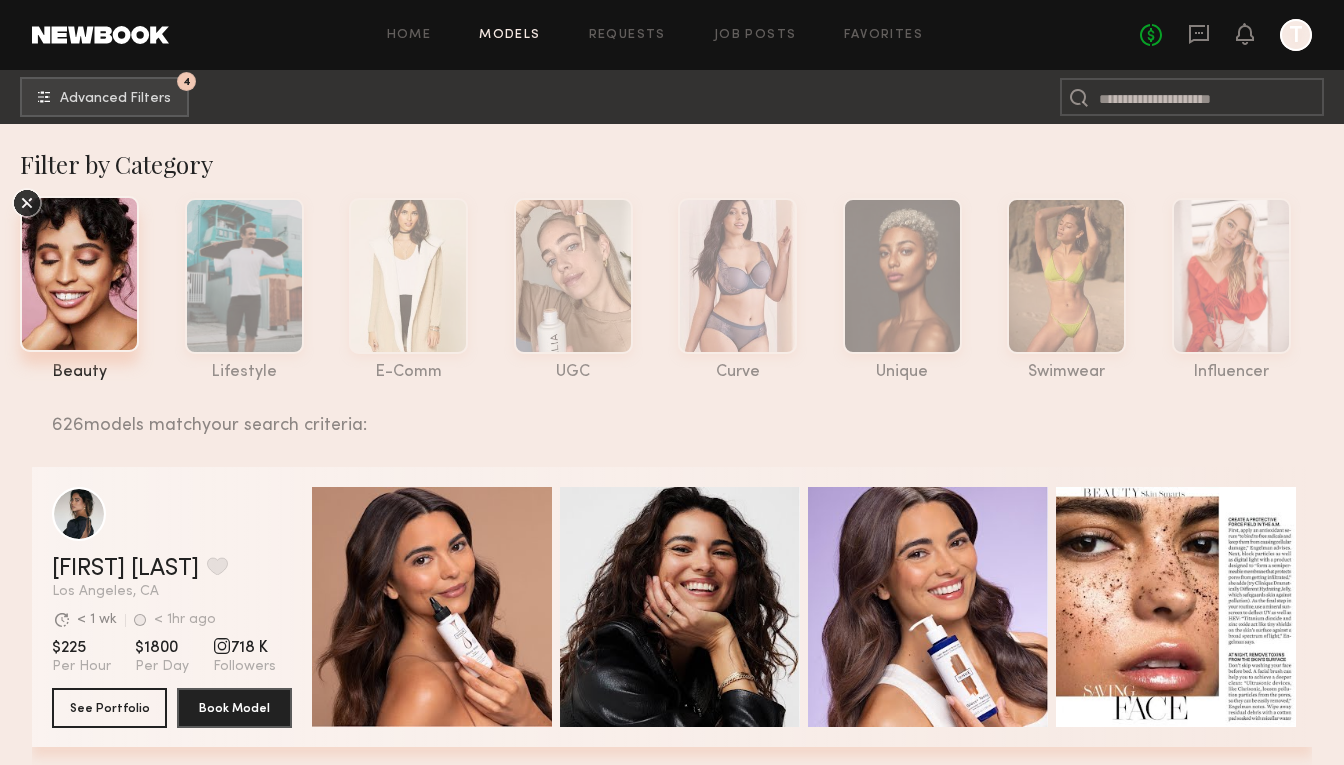 click 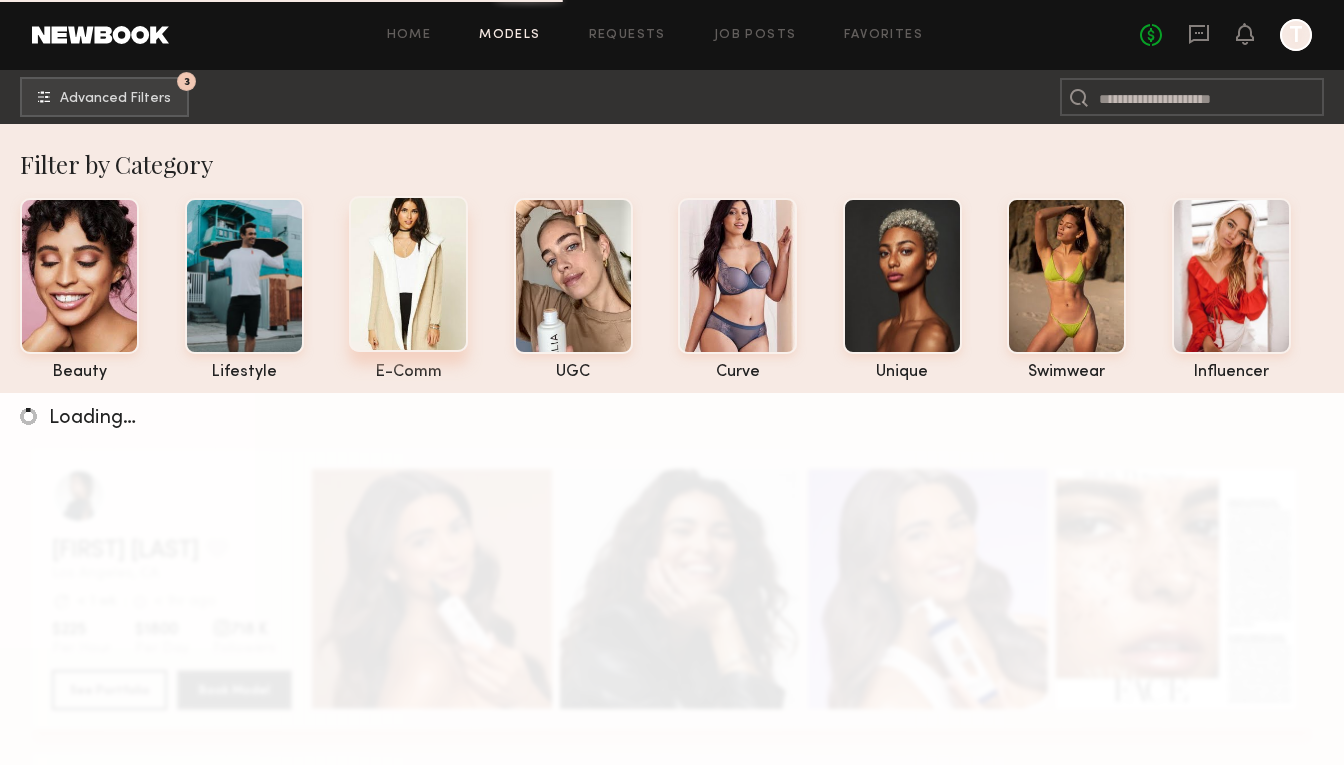 click 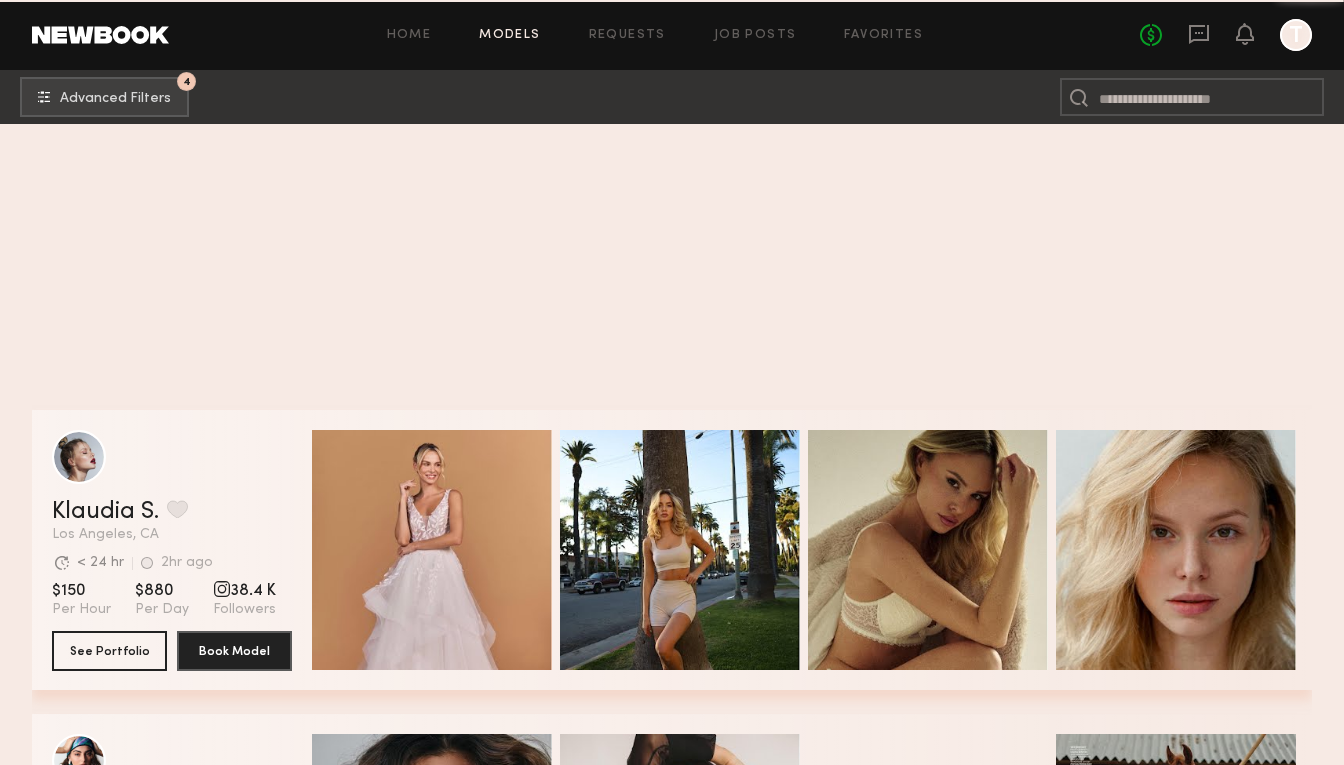 scroll, scrollTop: 15274, scrollLeft: 0, axis: vertical 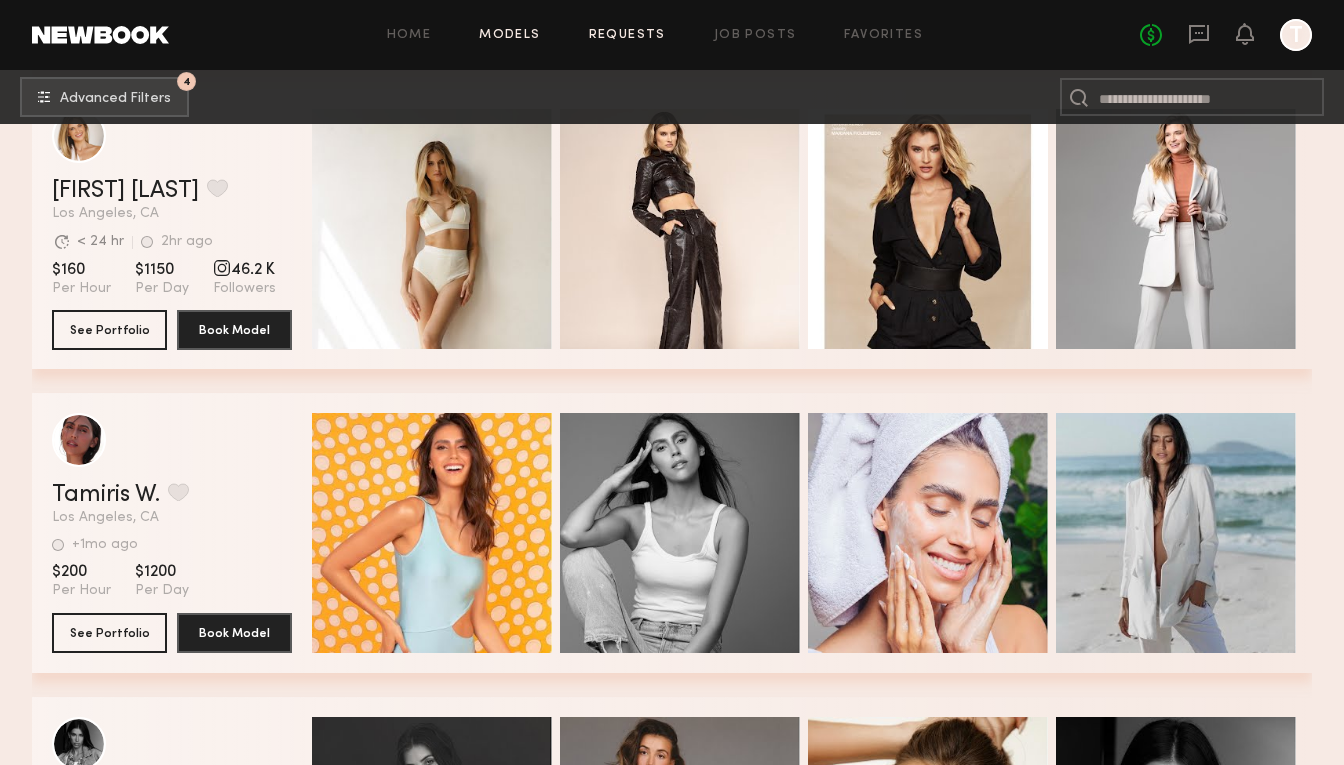 click on "Requests" 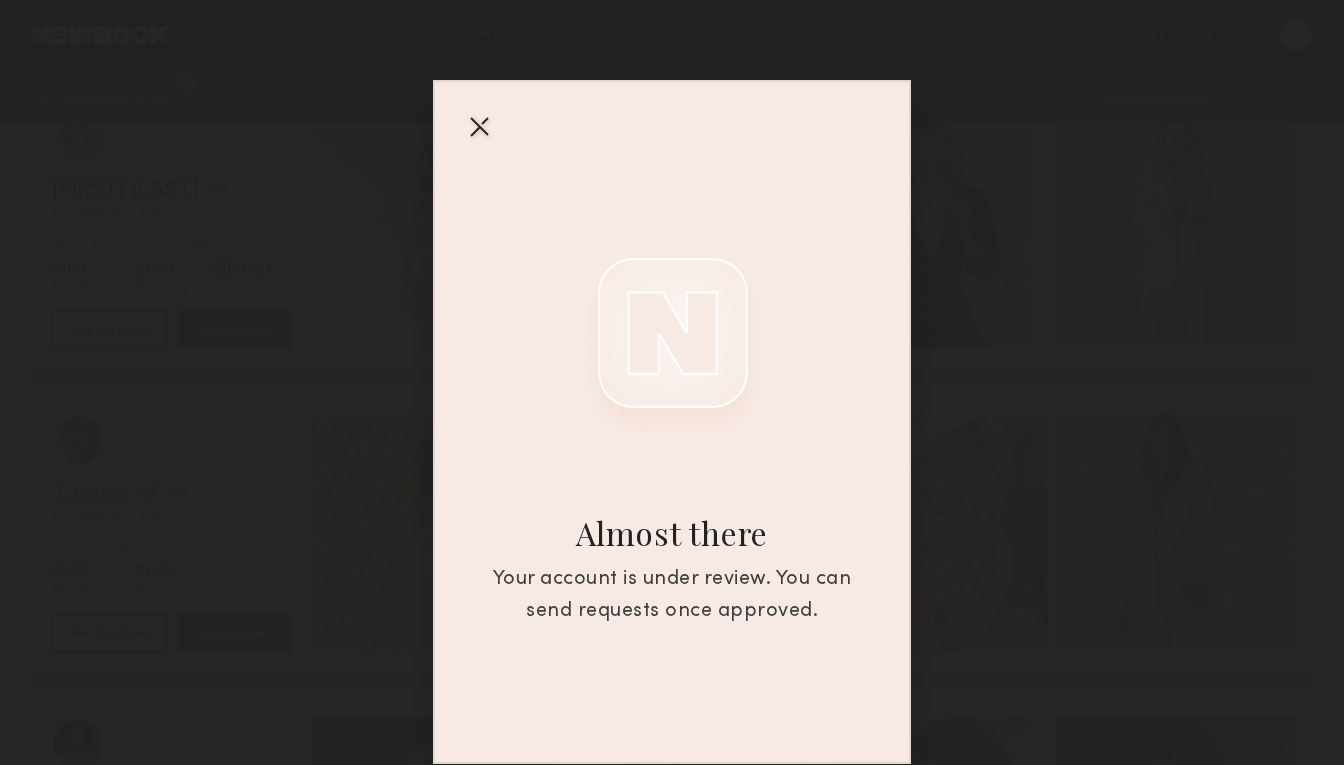 click at bounding box center [479, 126] 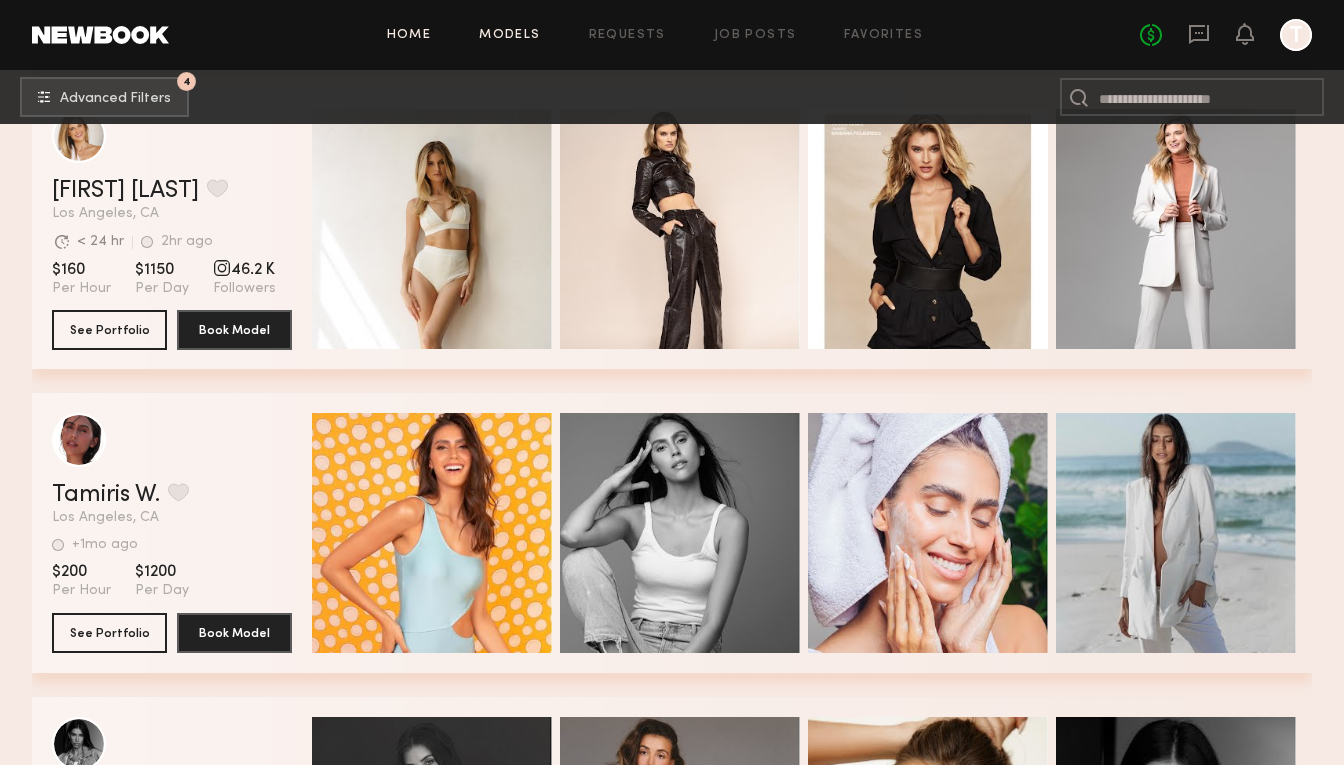 click on "Home" 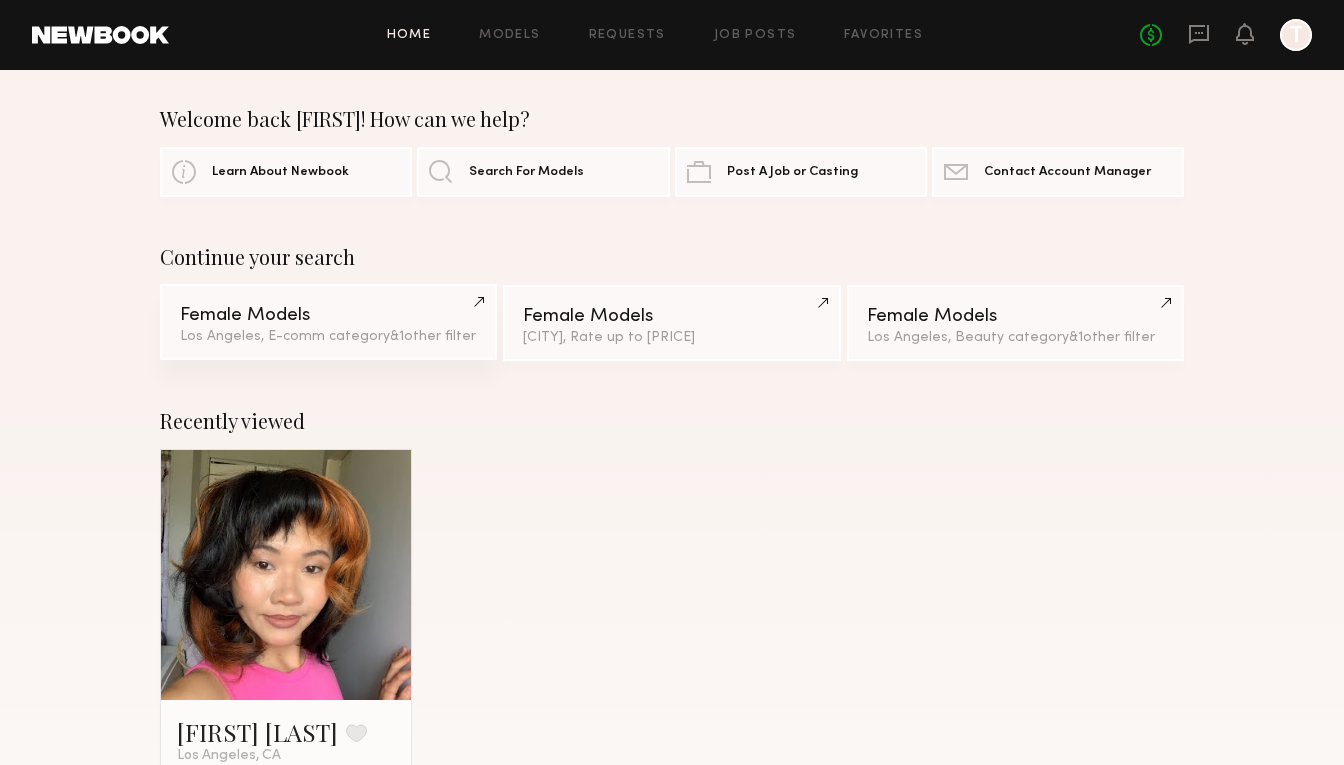 scroll, scrollTop: 4, scrollLeft: 0, axis: vertical 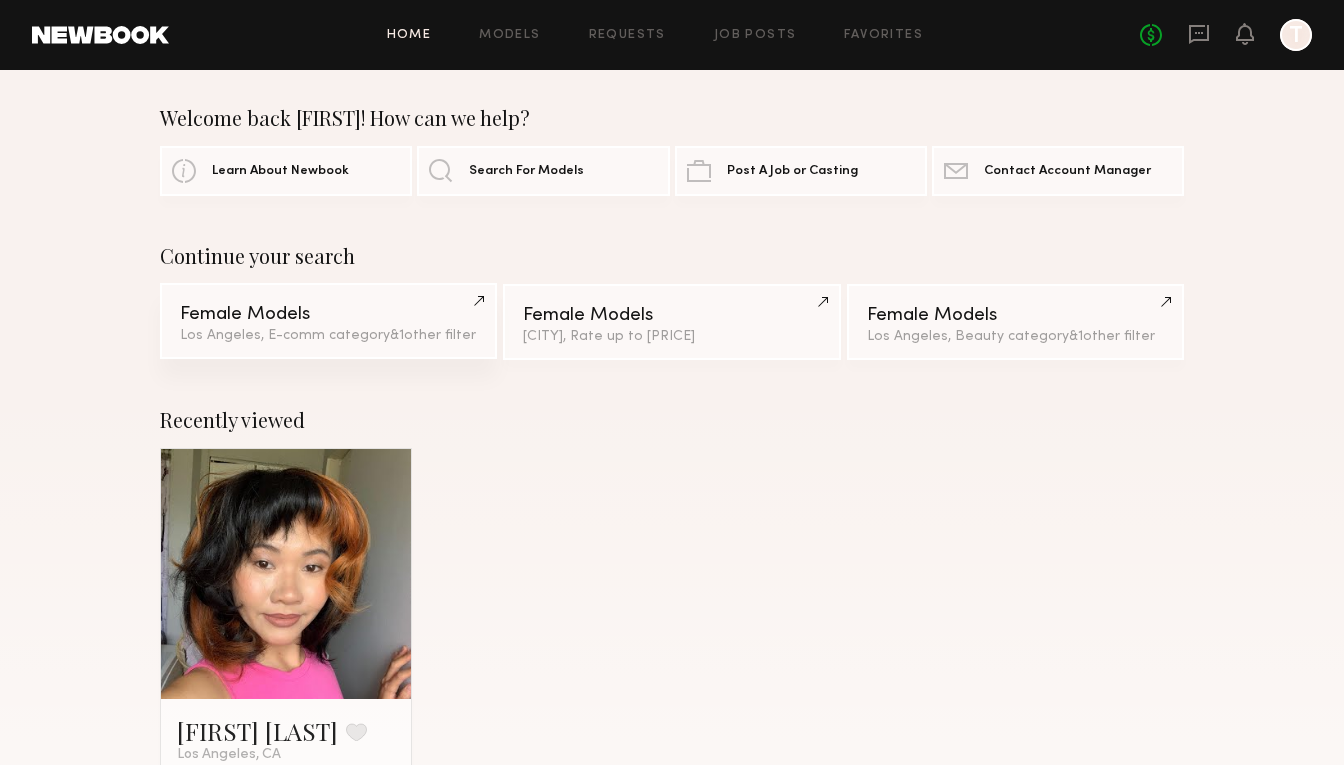 click on "&  1  other filter" 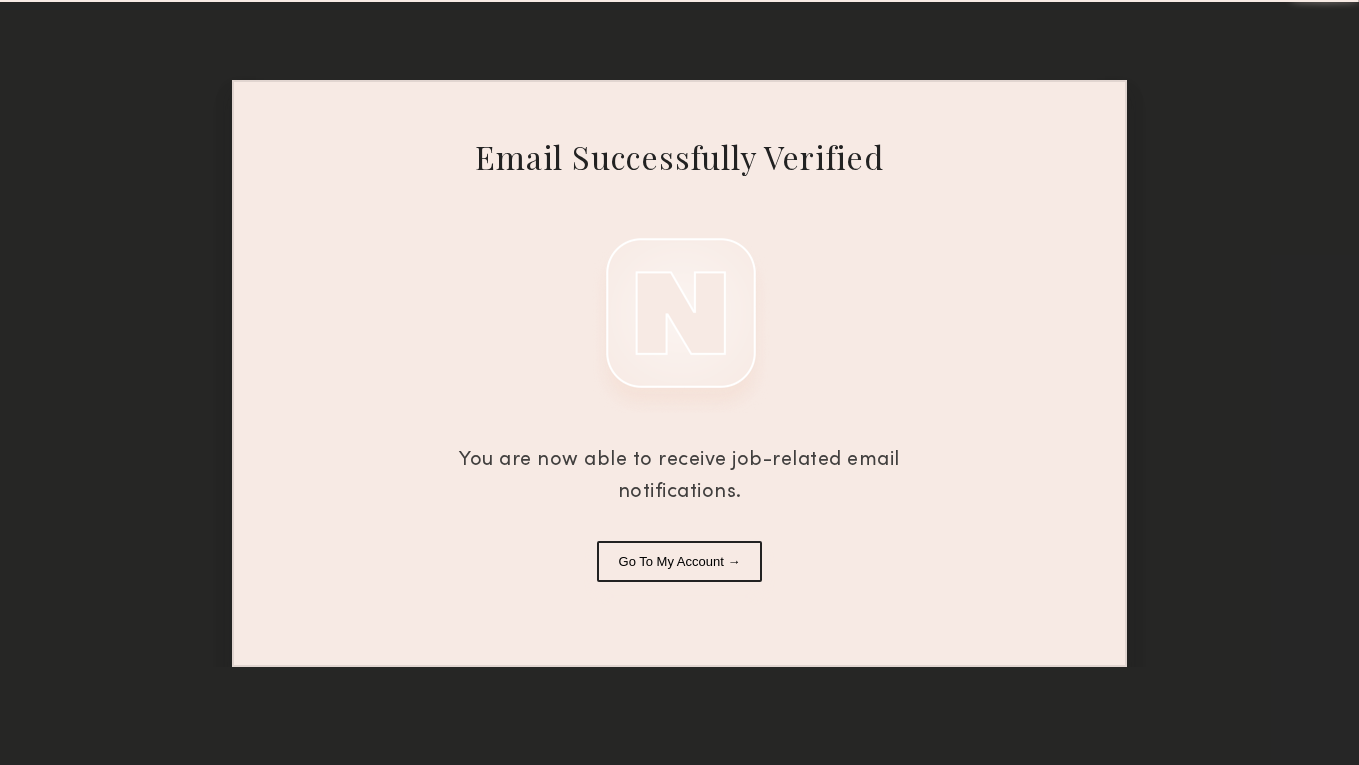 scroll, scrollTop: 0, scrollLeft: 0, axis: both 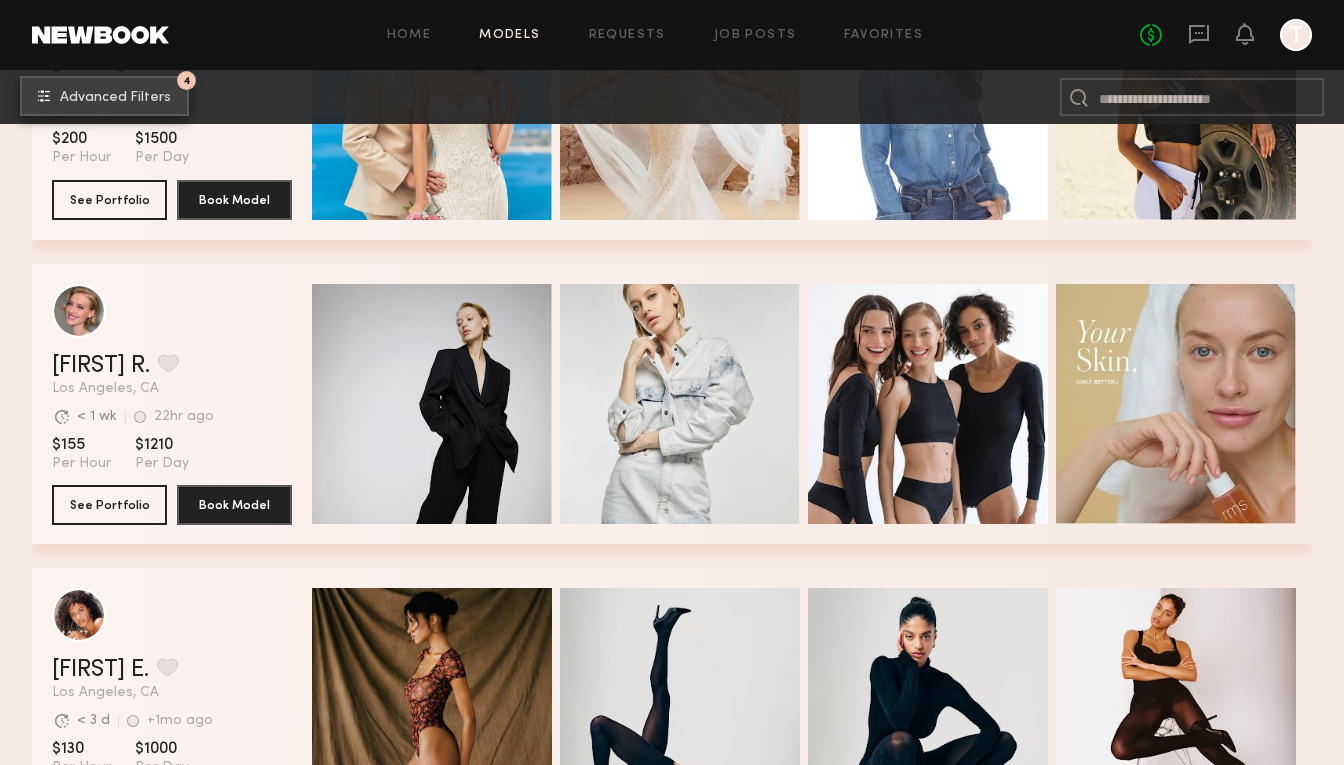 click on "Advanced Filters" 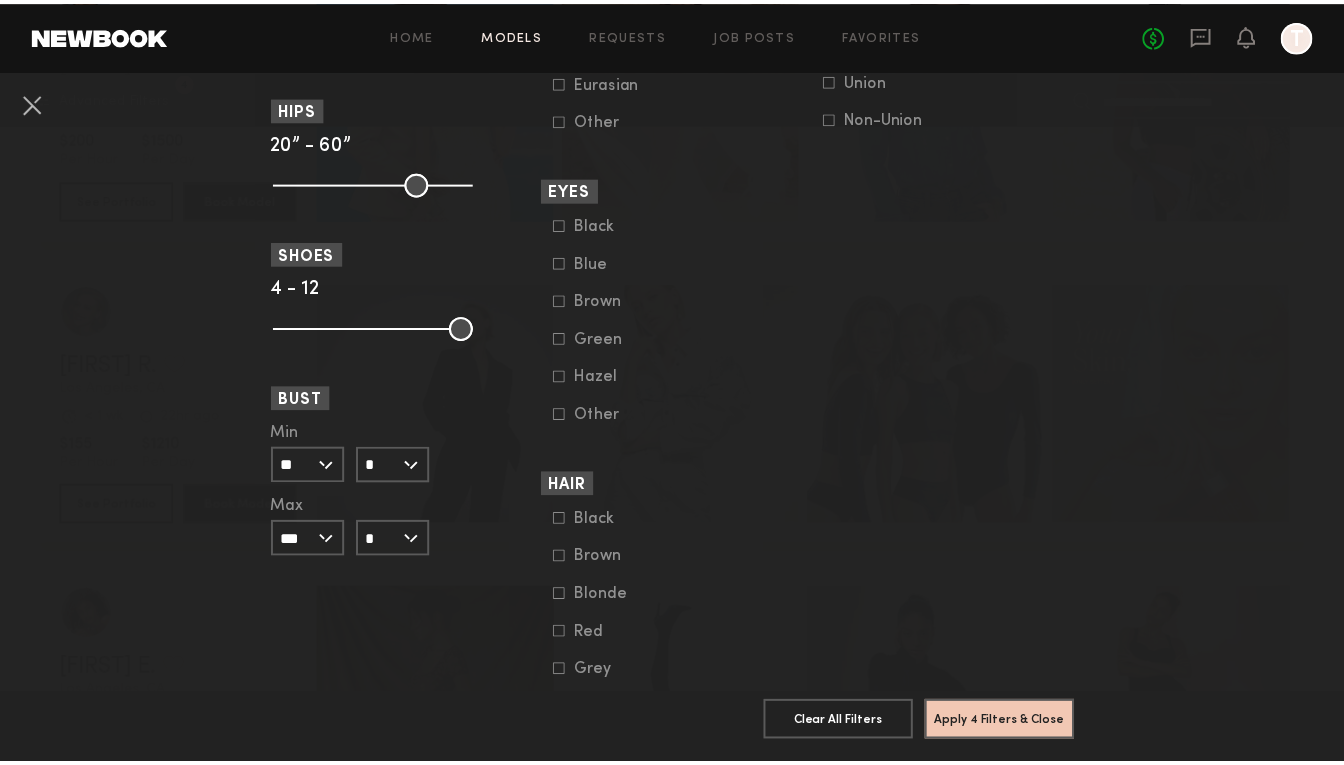 scroll, scrollTop: 1513, scrollLeft: 0, axis: vertical 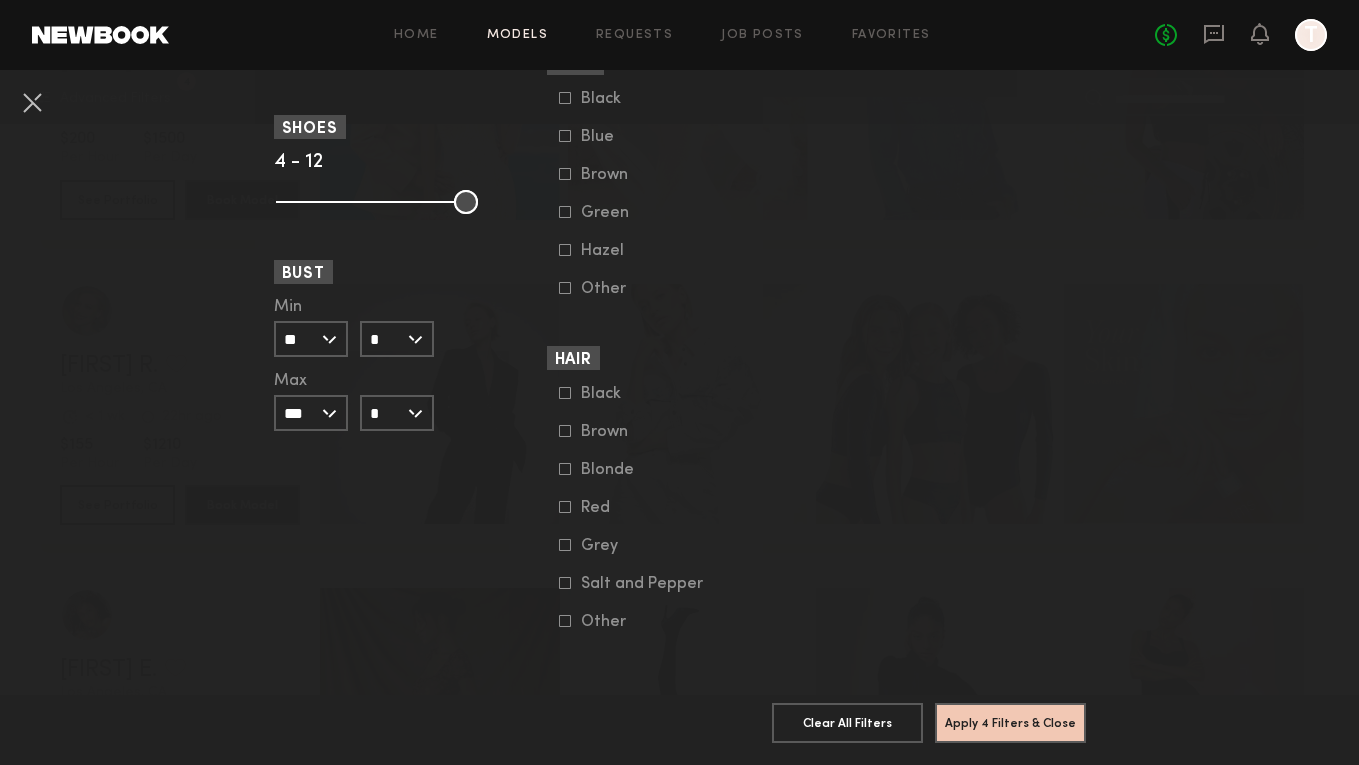 click 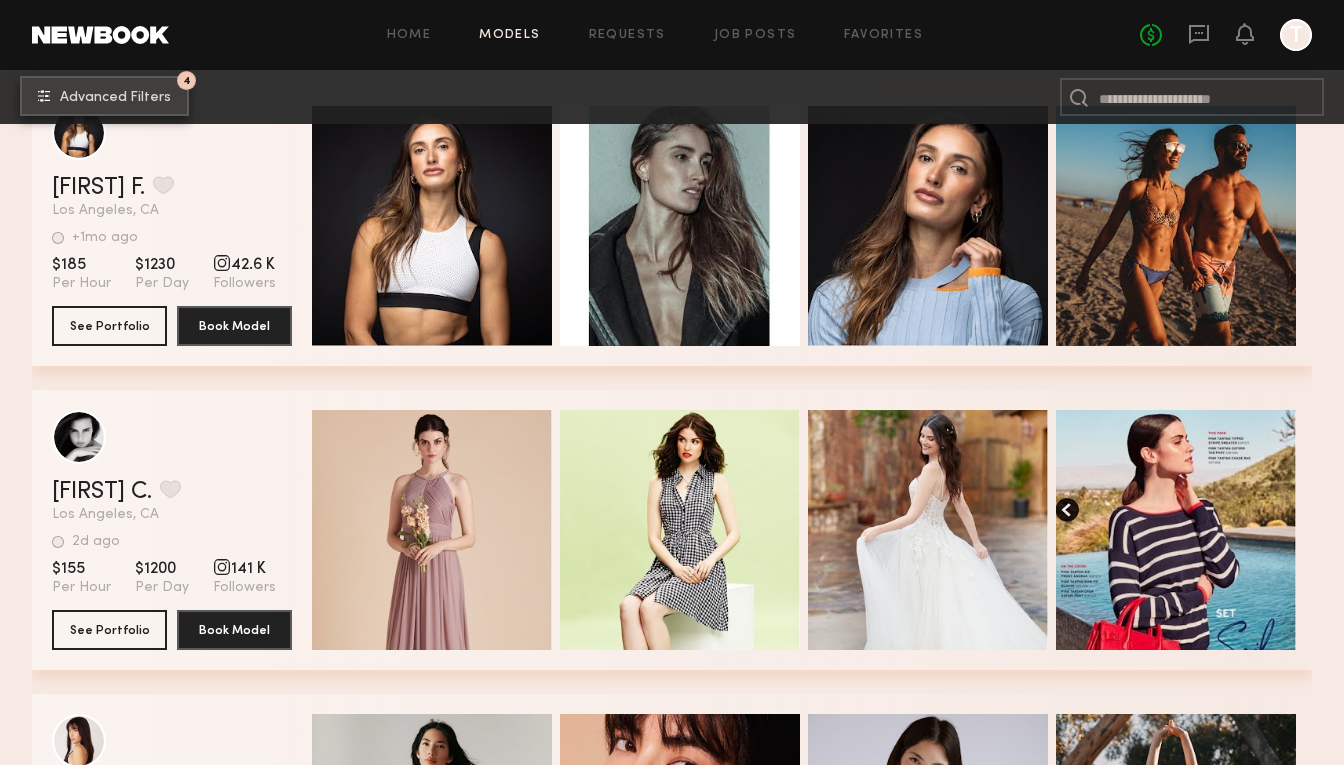 scroll, scrollTop: 55484, scrollLeft: 0, axis: vertical 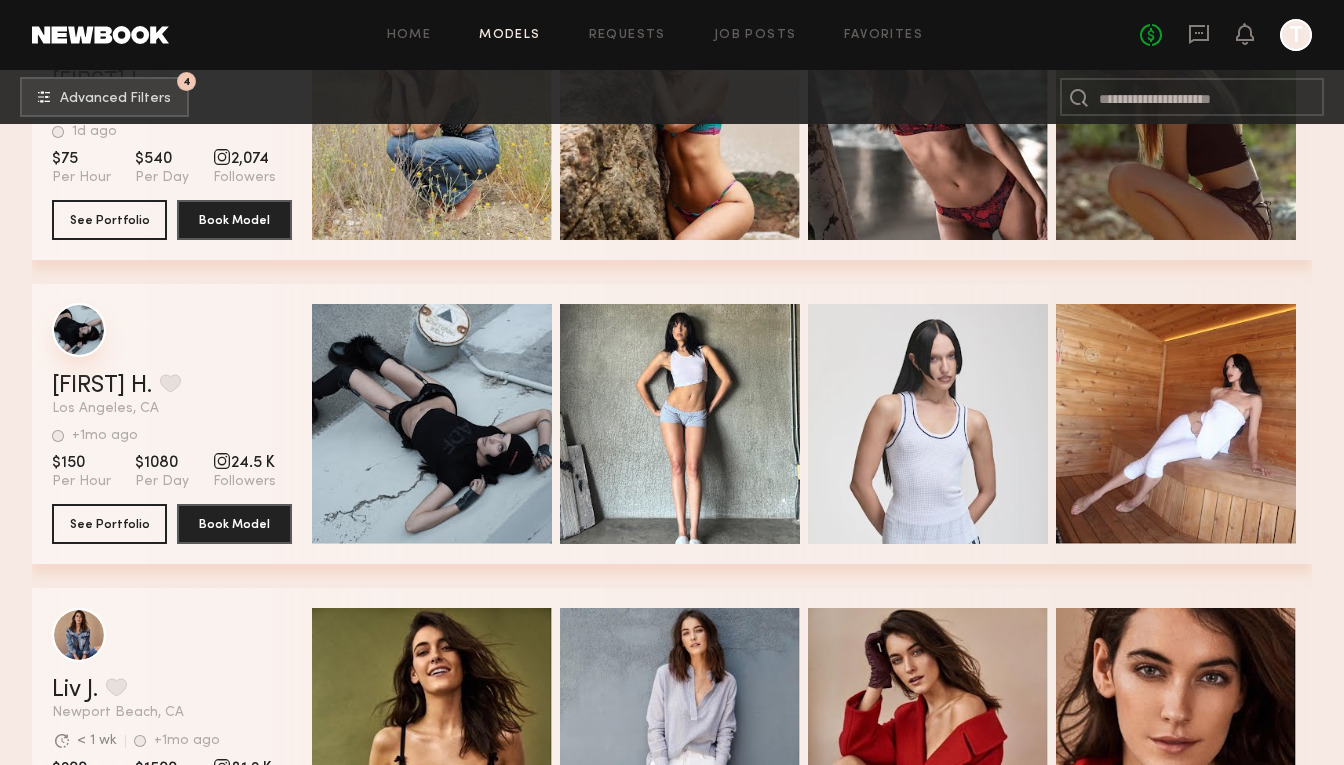 click 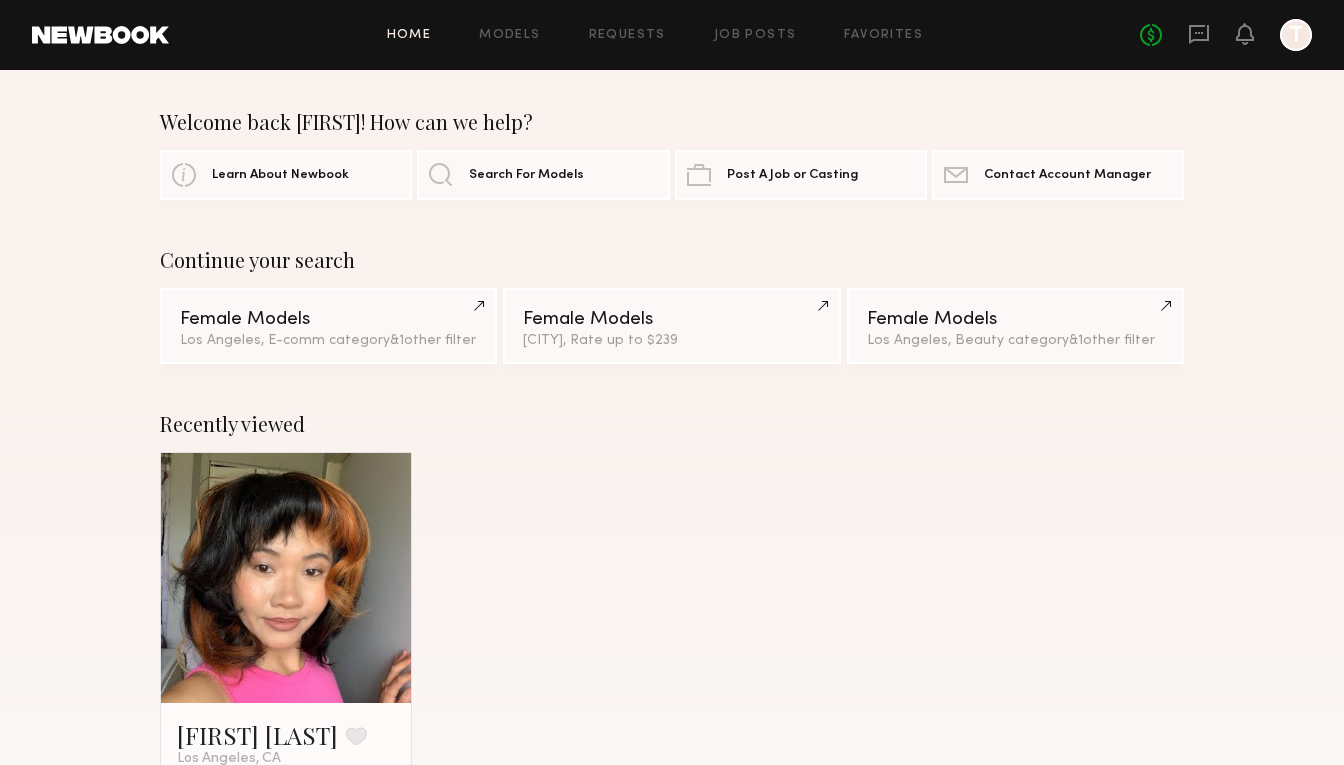 scroll, scrollTop: 4, scrollLeft: 0, axis: vertical 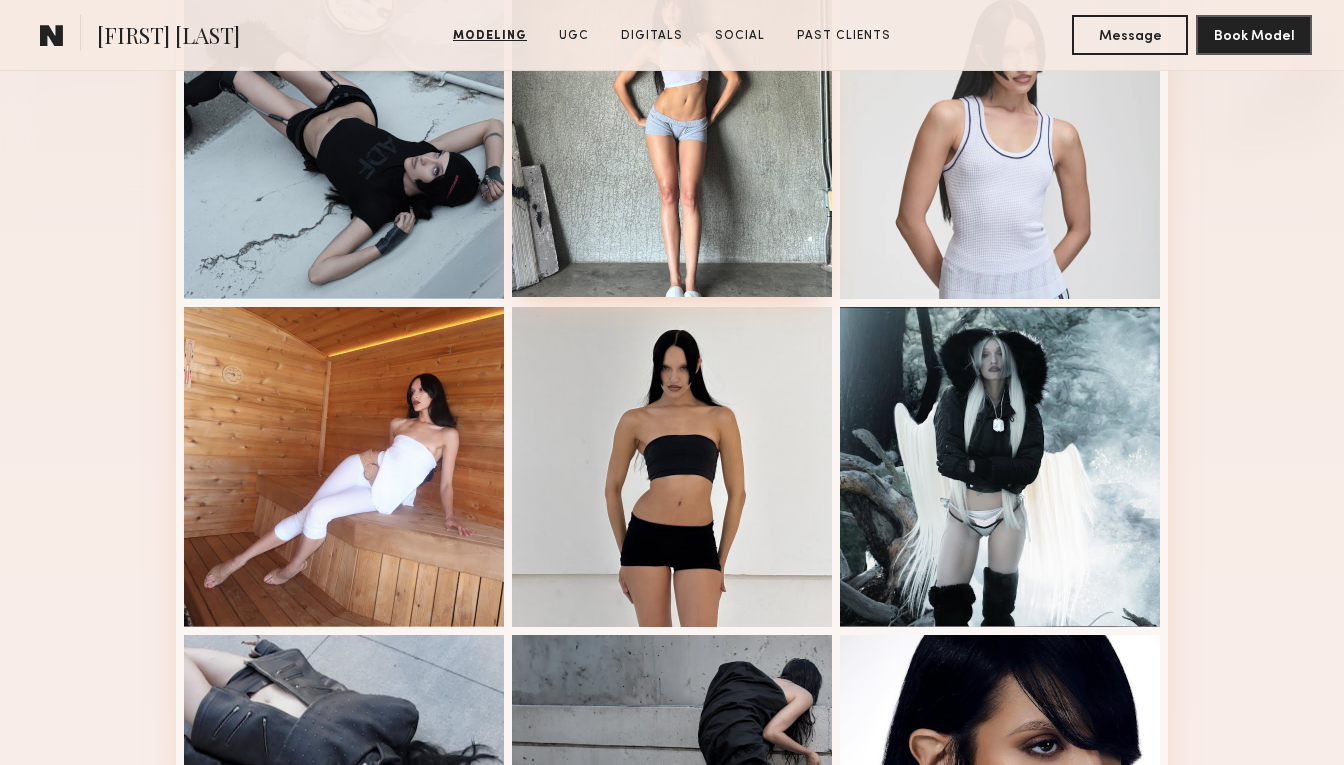 click at bounding box center [672, 137] 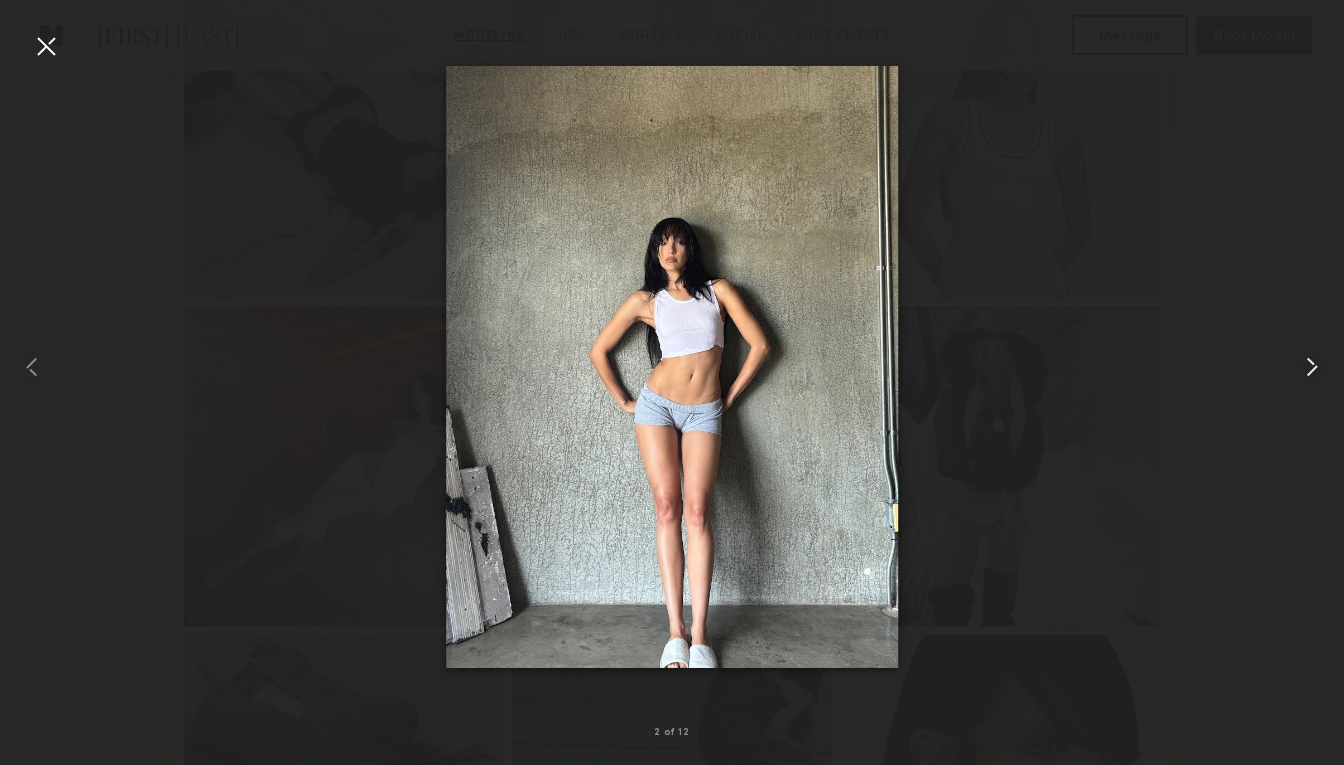click at bounding box center [1312, 367] 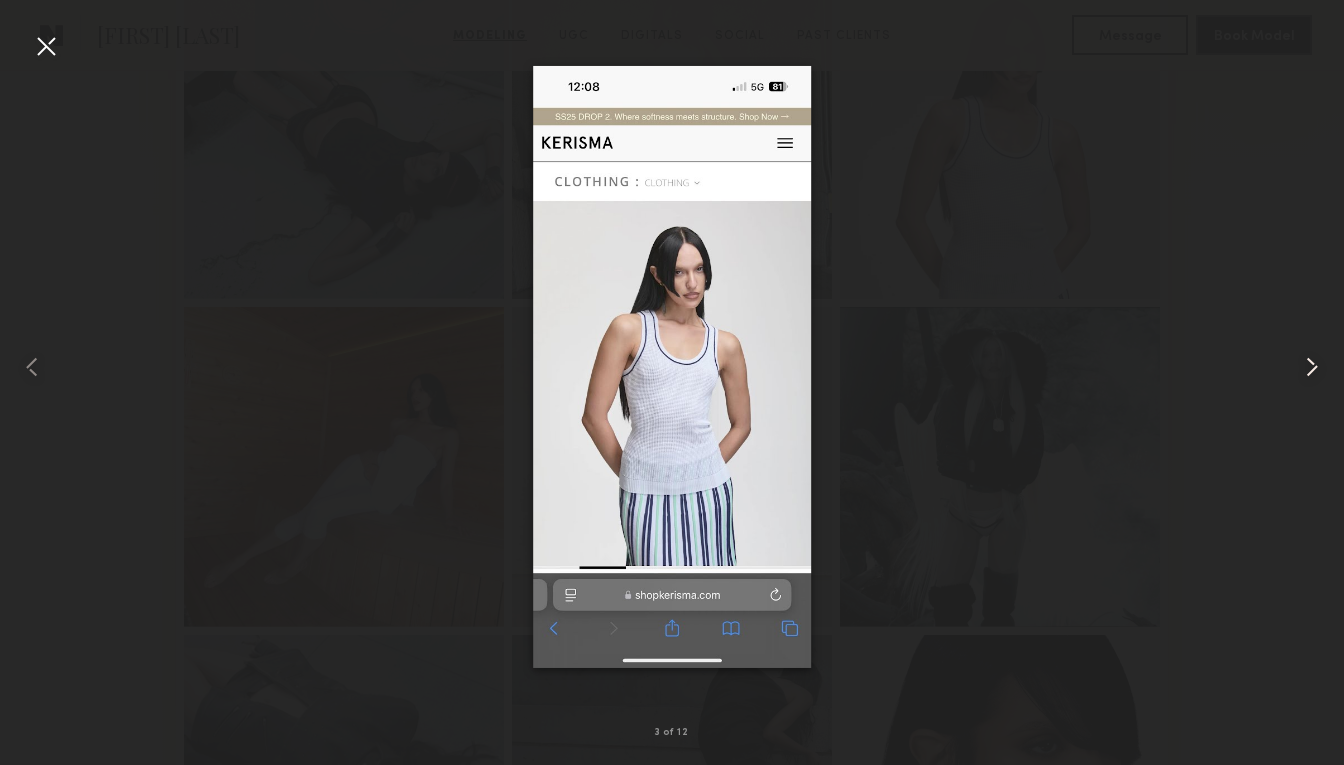 click at bounding box center (1312, 367) 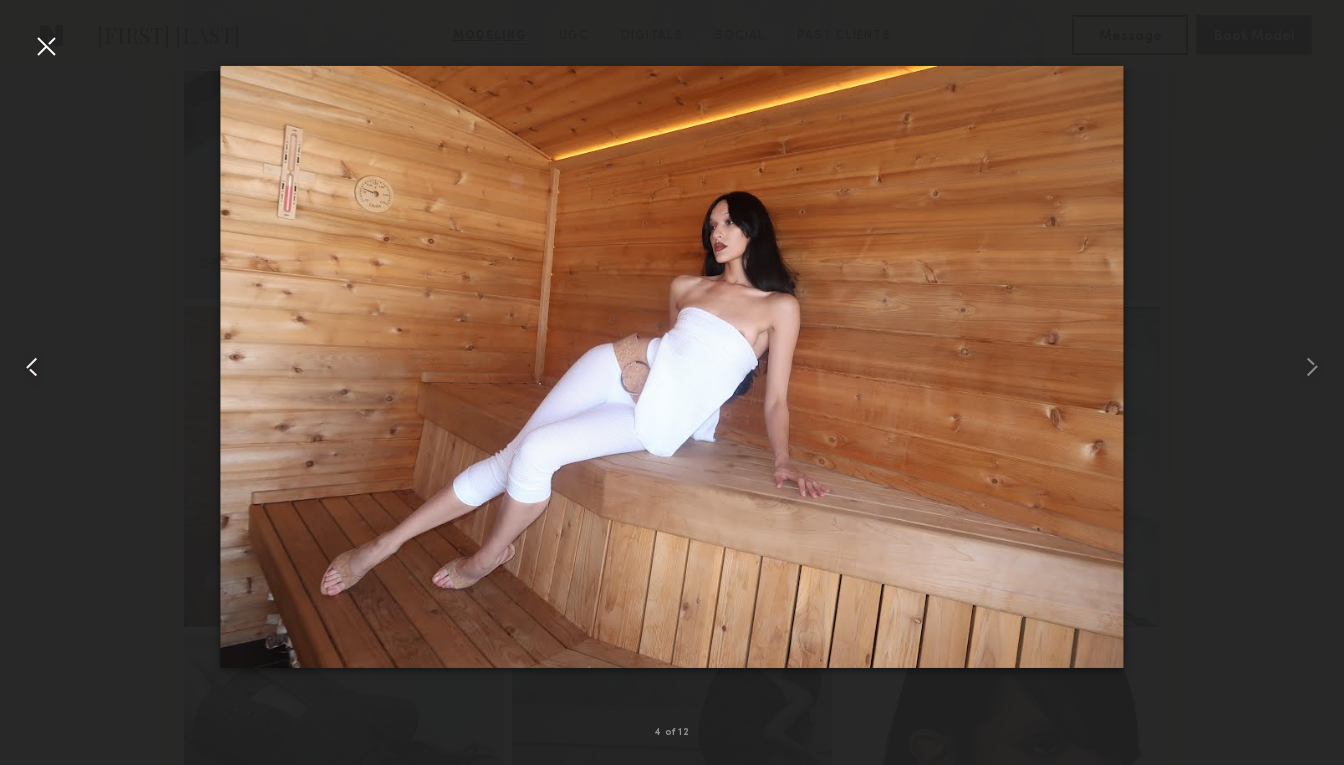 click at bounding box center (32, 367) 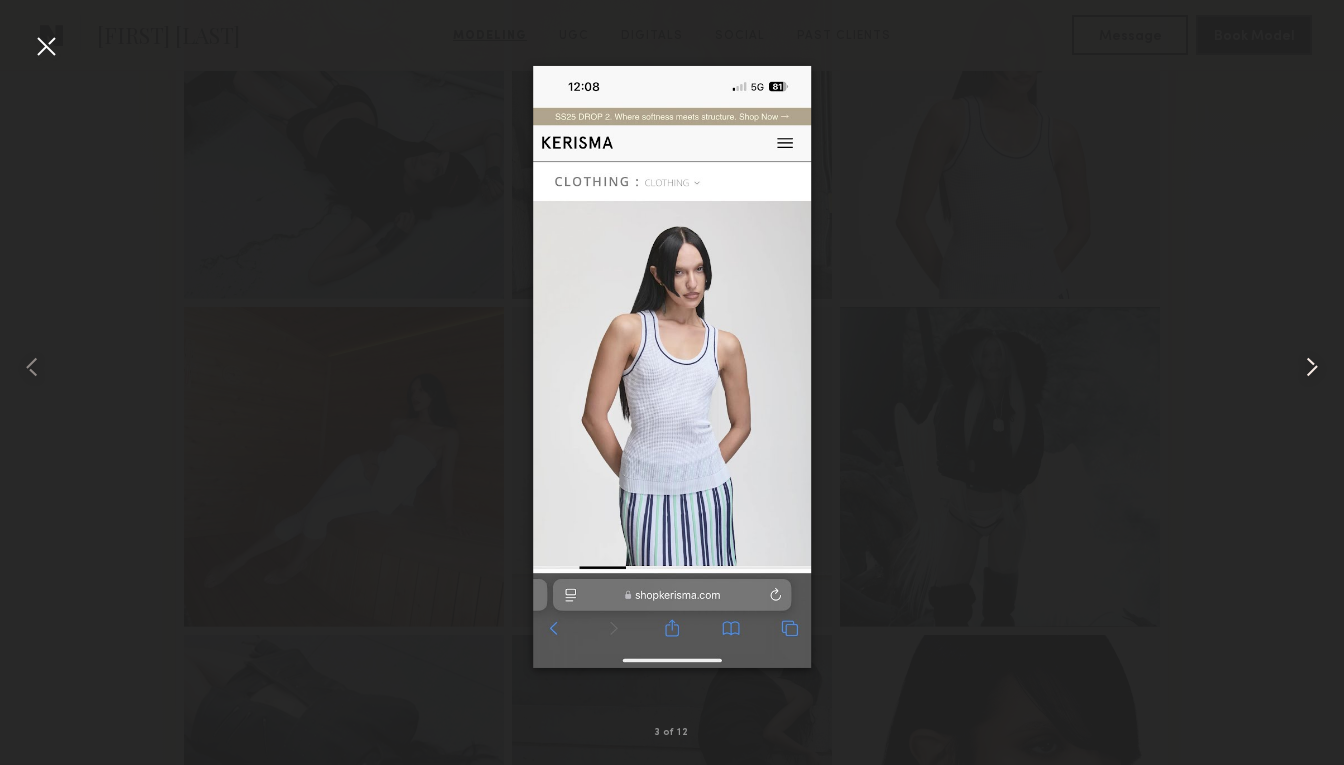 click at bounding box center [1312, 367] 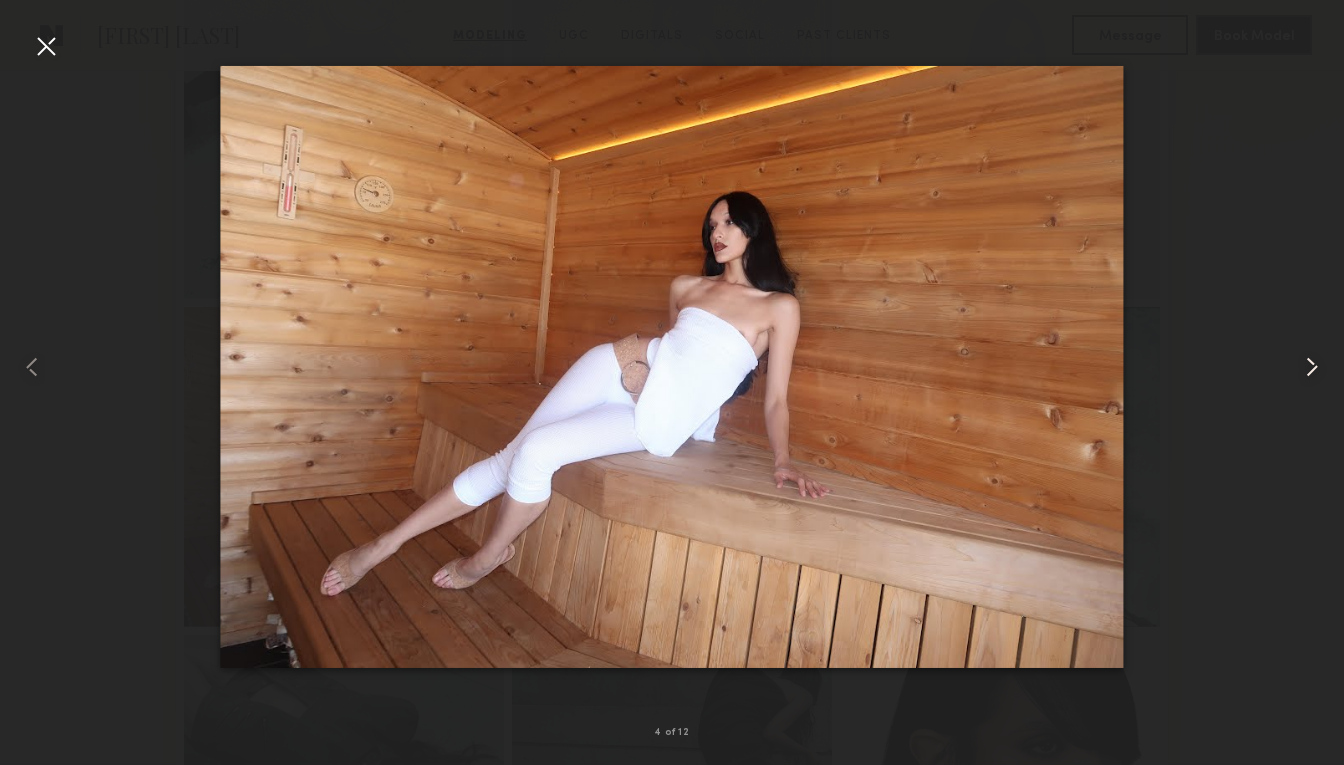 click at bounding box center [1312, 367] 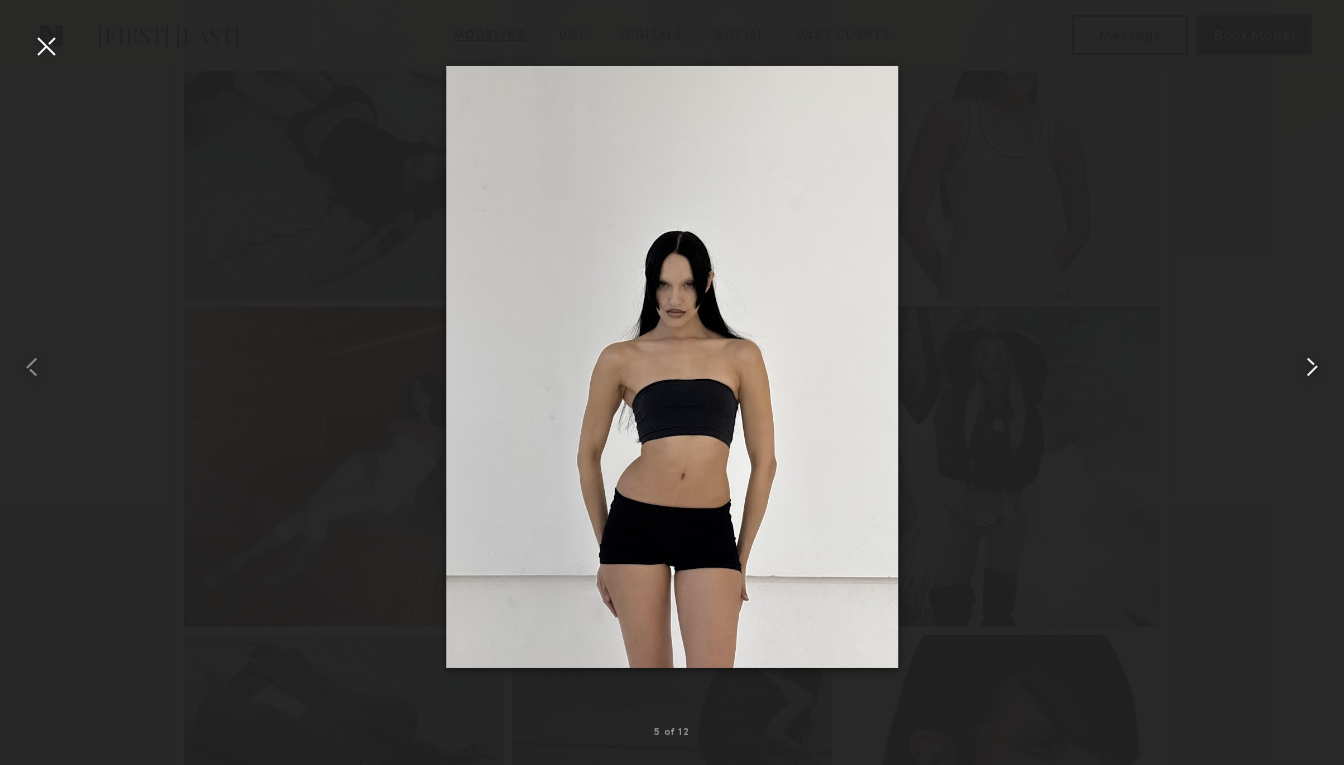click at bounding box center [1312, 367] 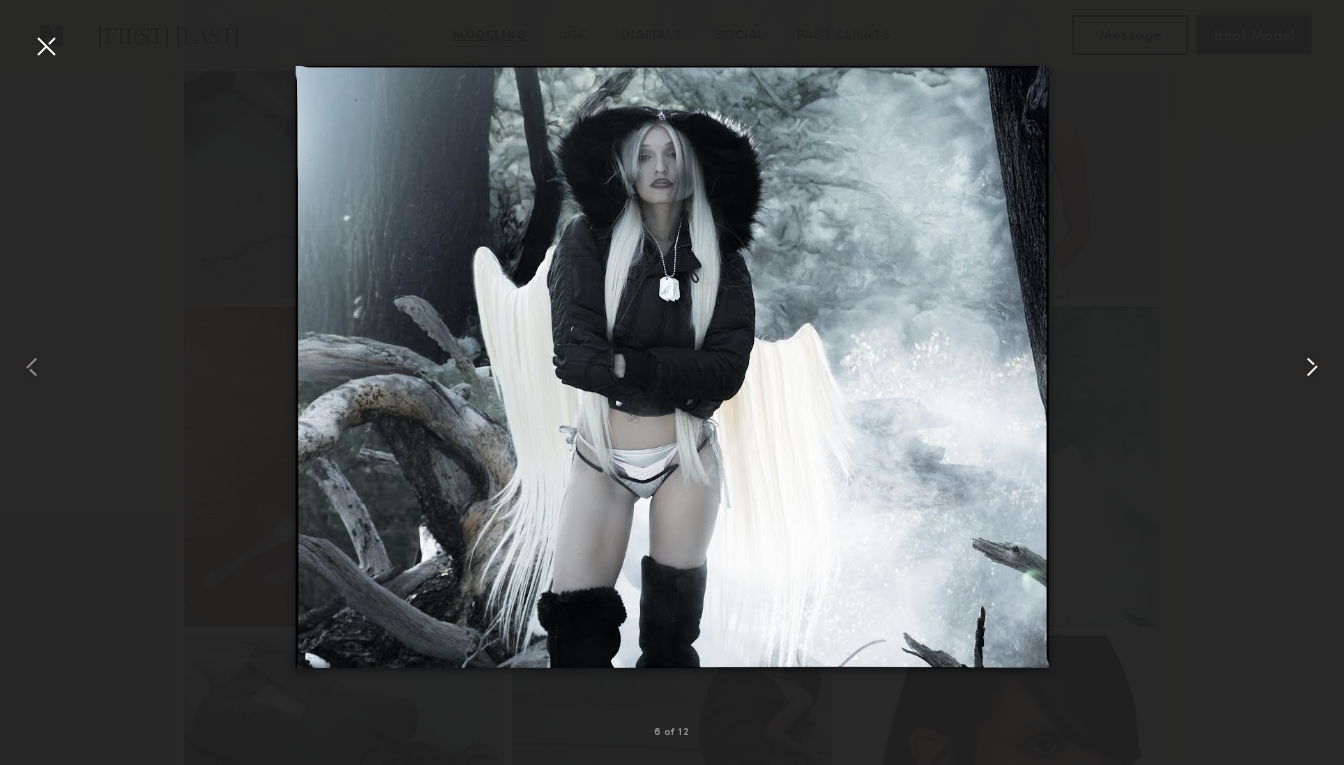 click at bounding box center [1312, 367] 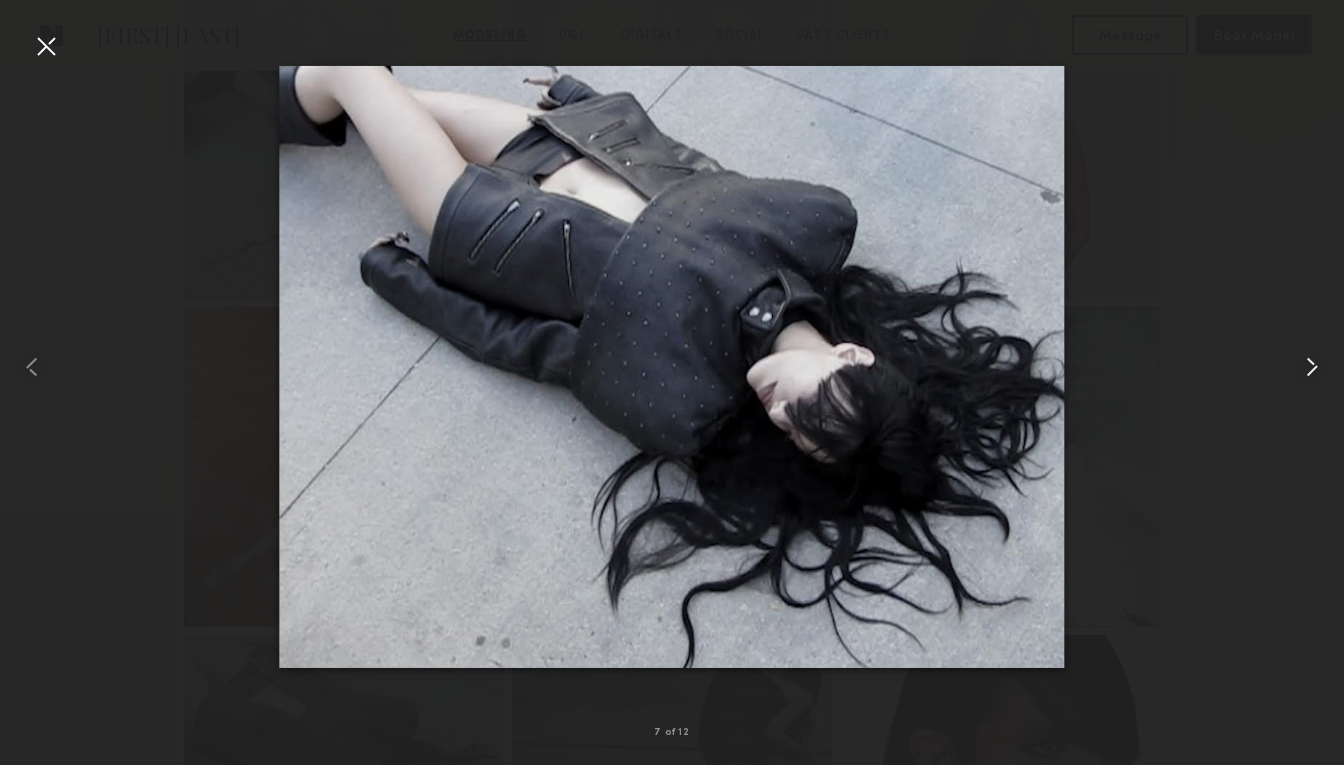 click at bounding box center (1312, 367) 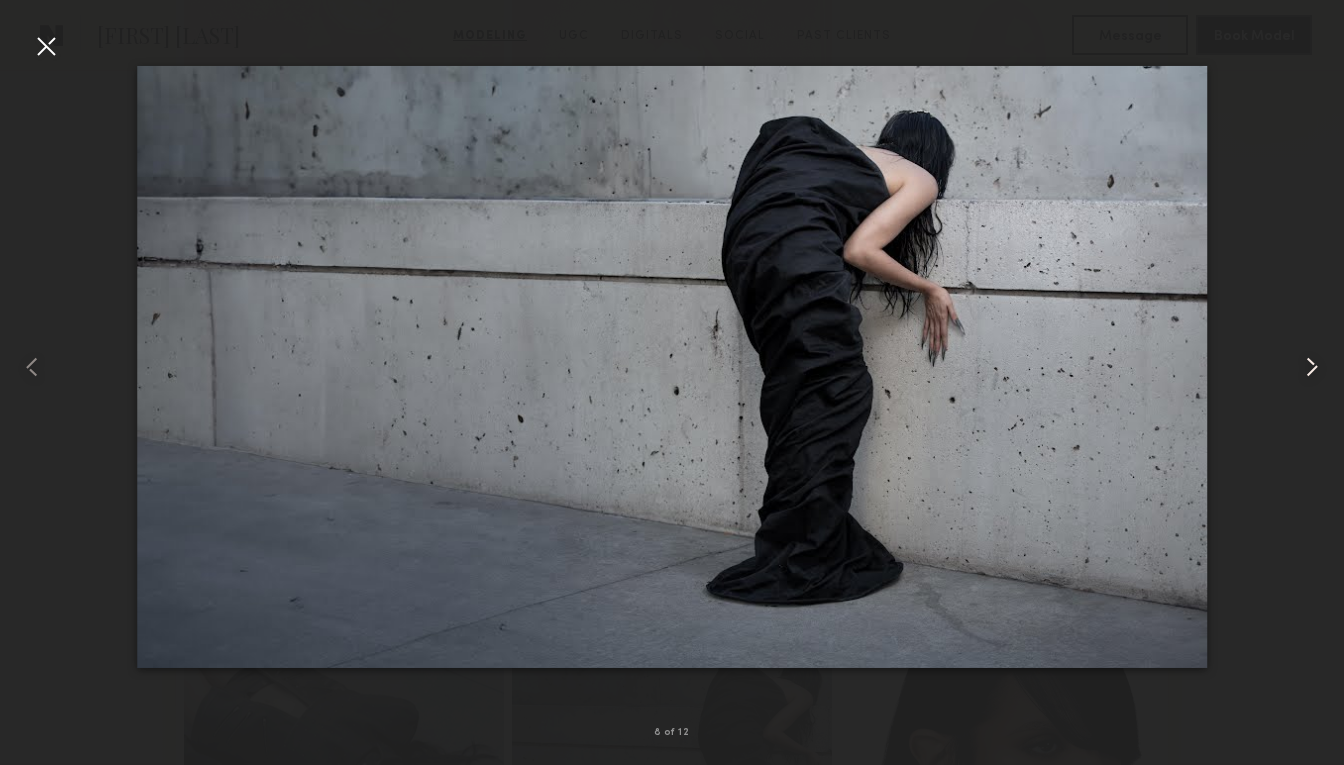 click at bounding box center (1312, 367) 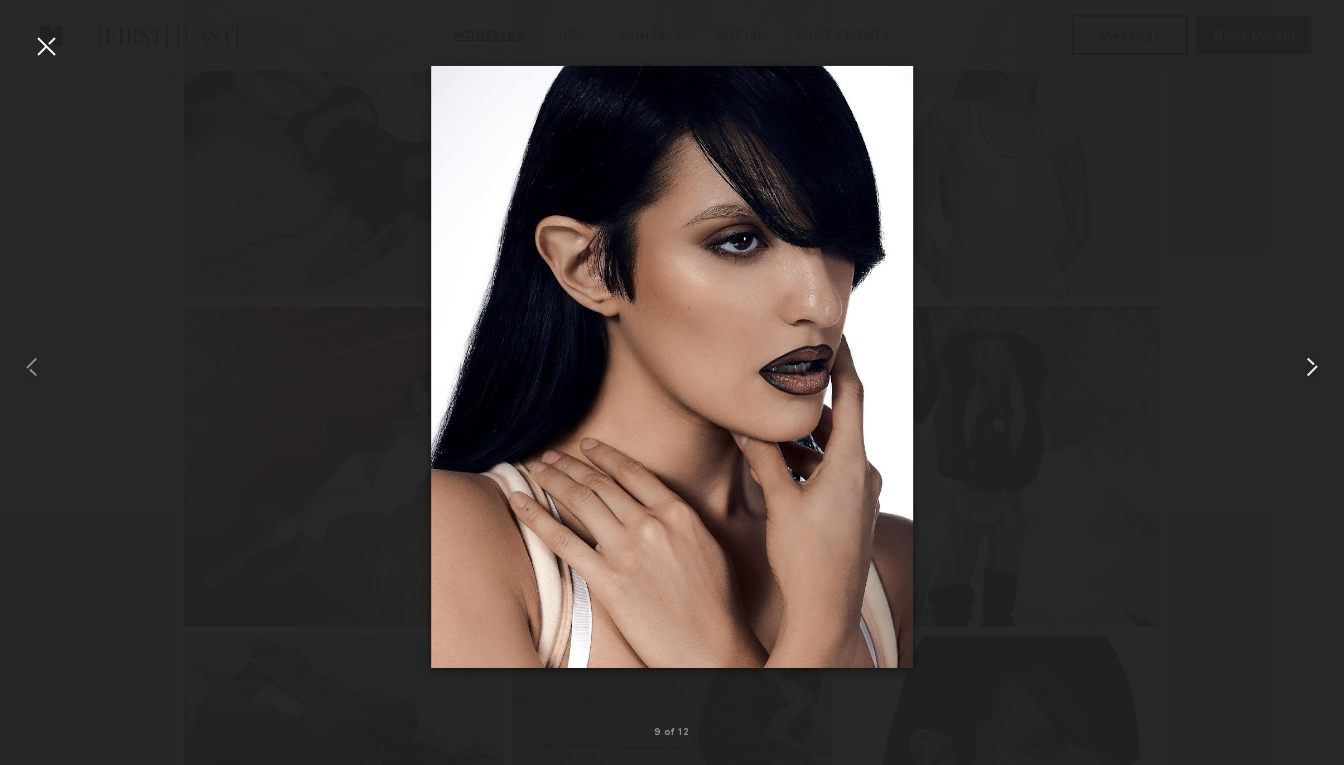 click at bounding box center (1312, 367) 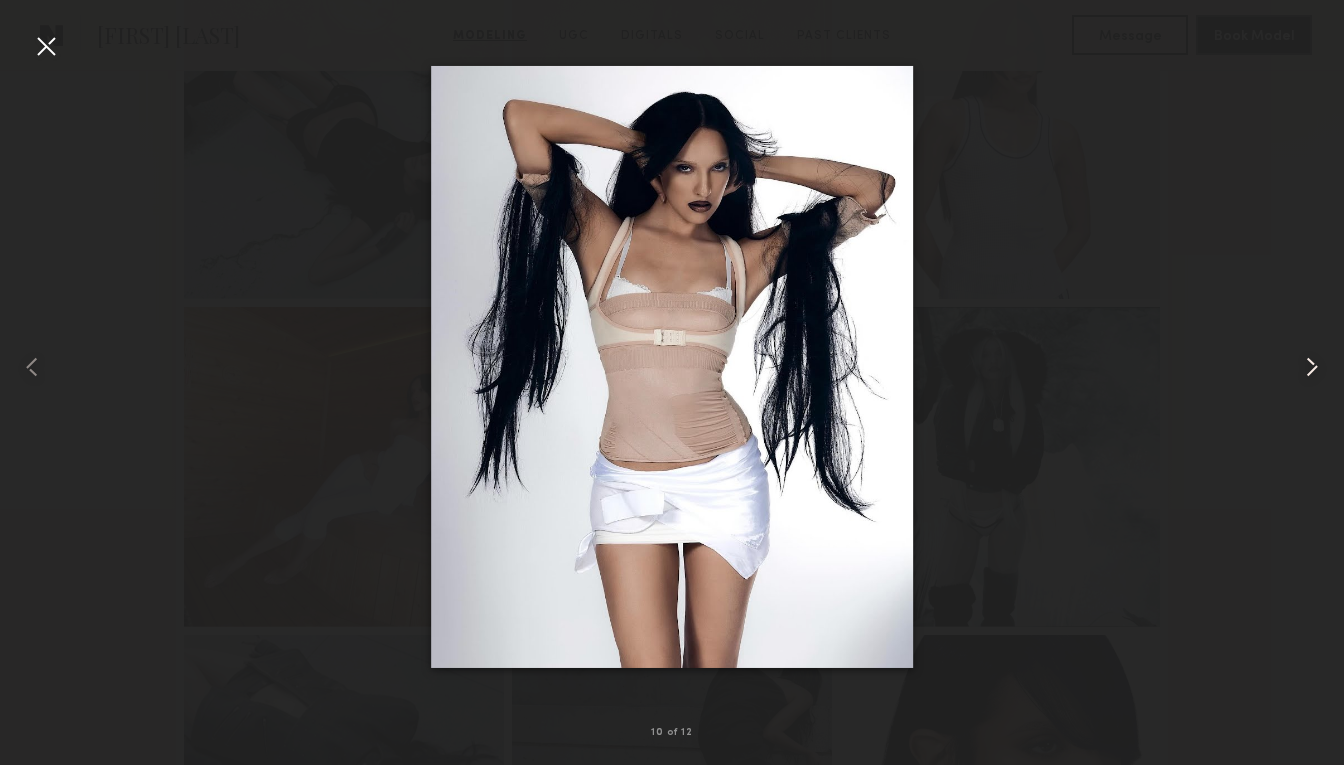 click at bounding box center (1312, 367) 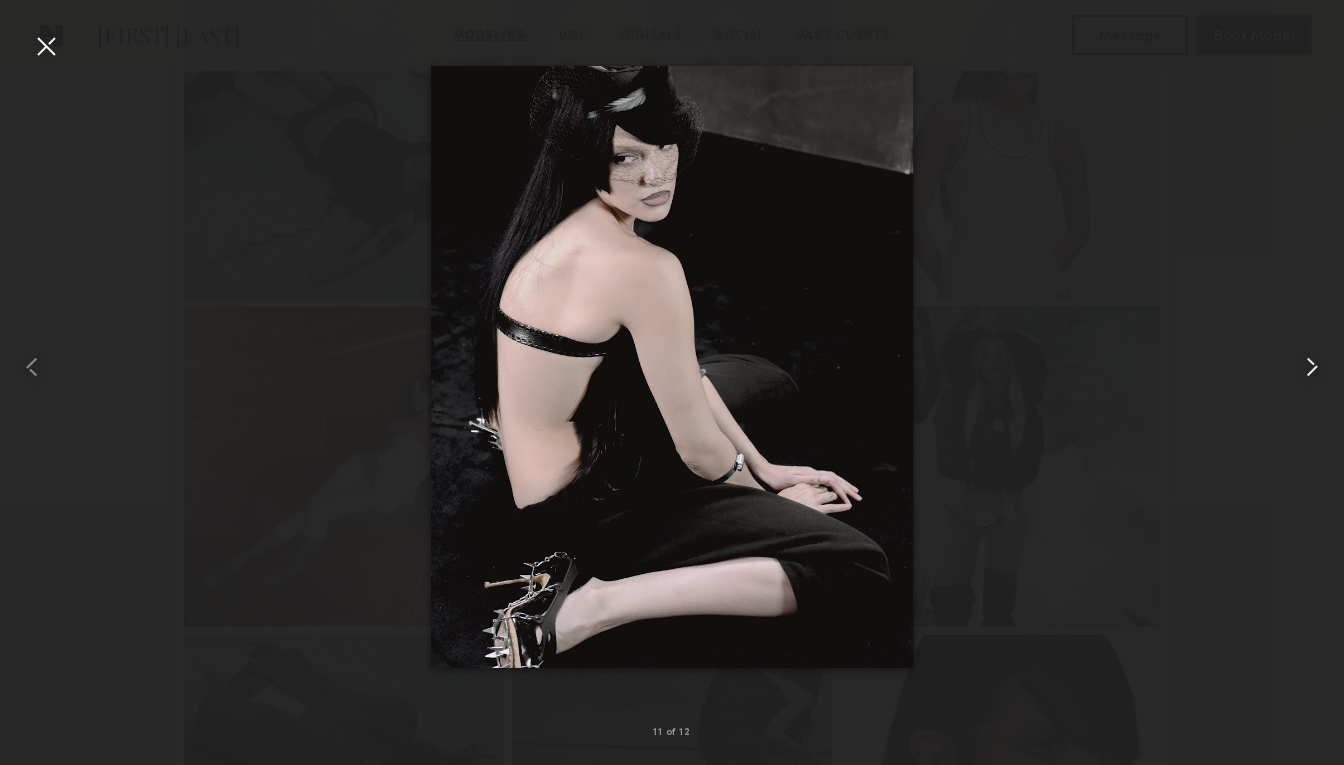 click at bounding box center (1312, 367) 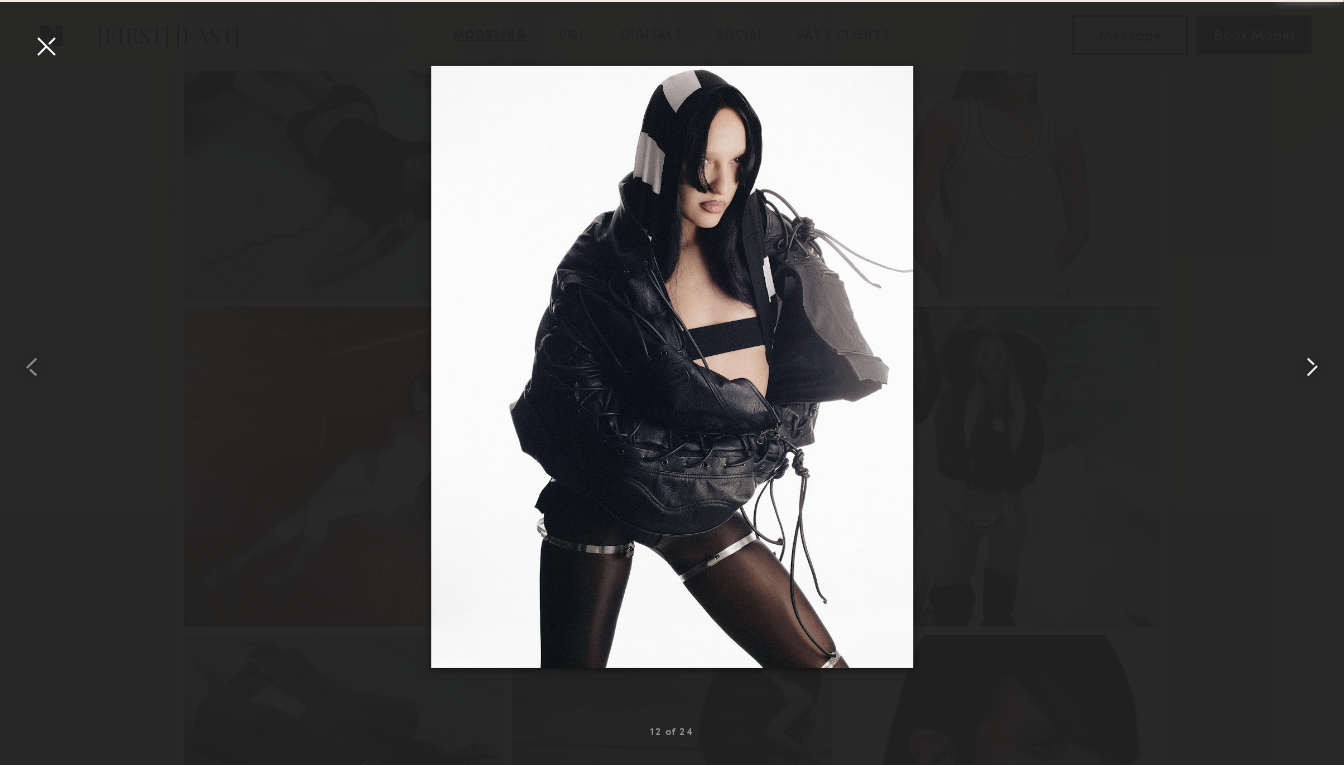 click at bounding box center (1312, 367) 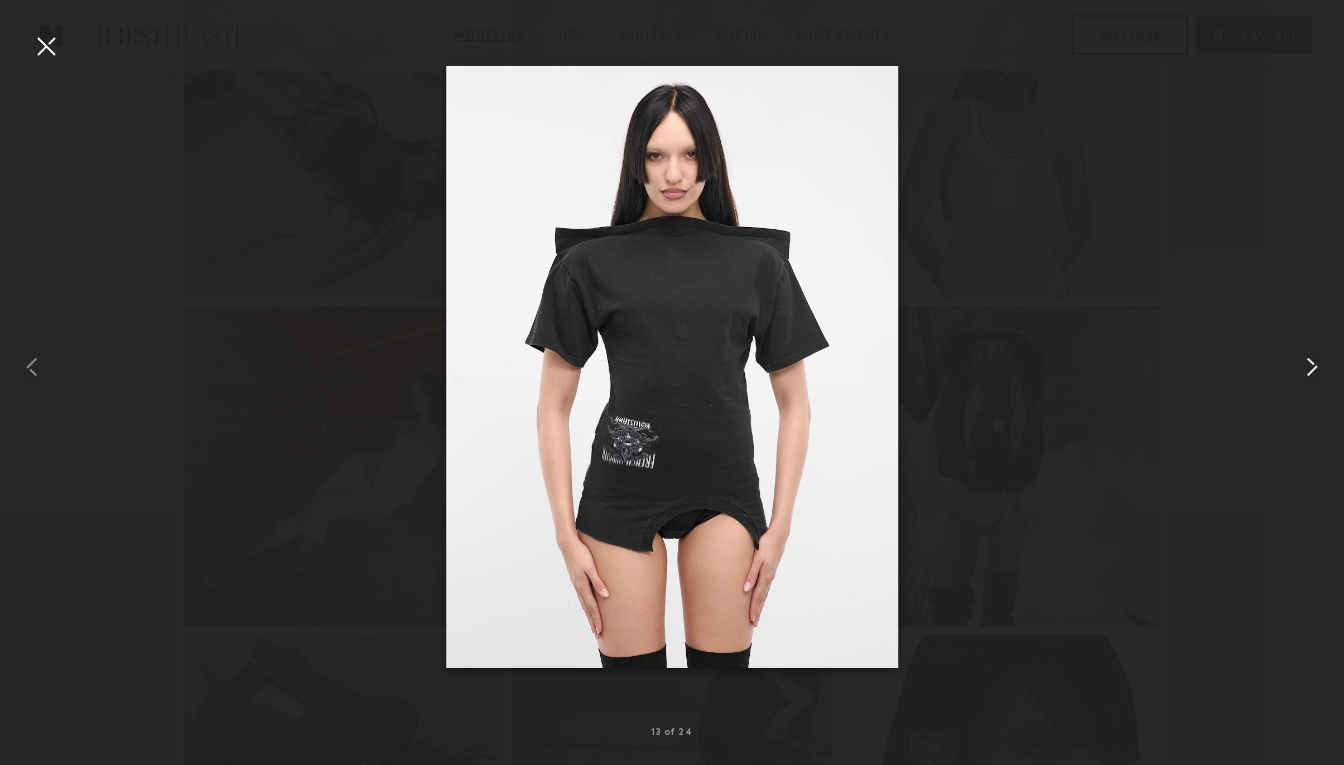 click at bounding box center [1312, 367] 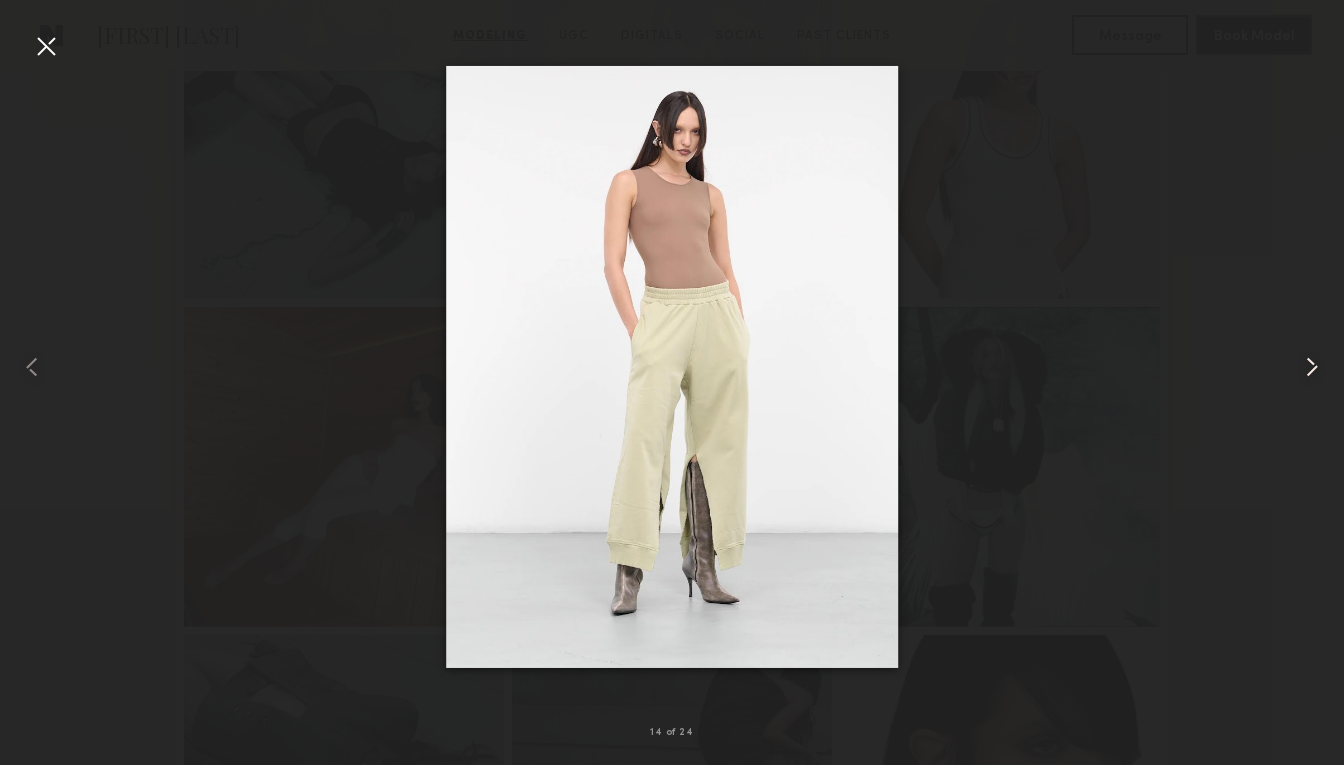 click at bounding box center [1312, 367] 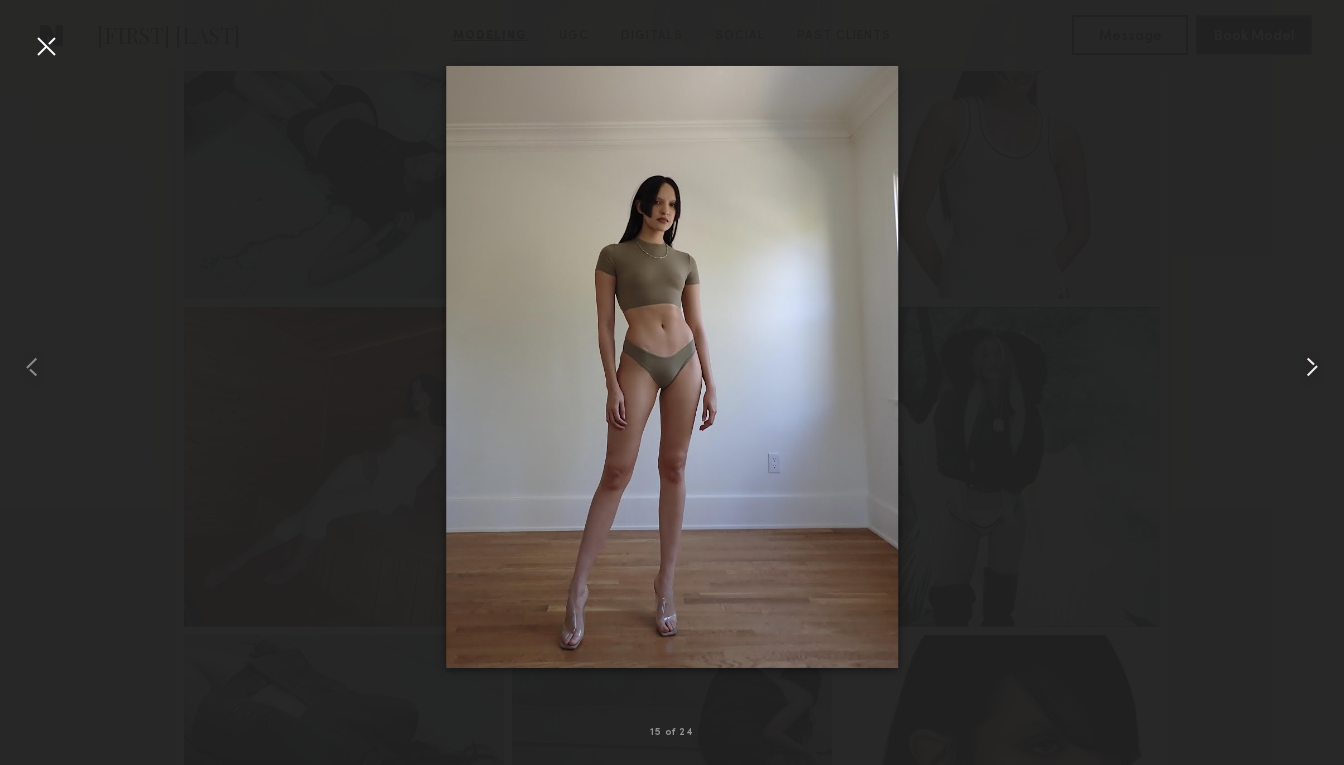 click at bounding box center [1312, 367] 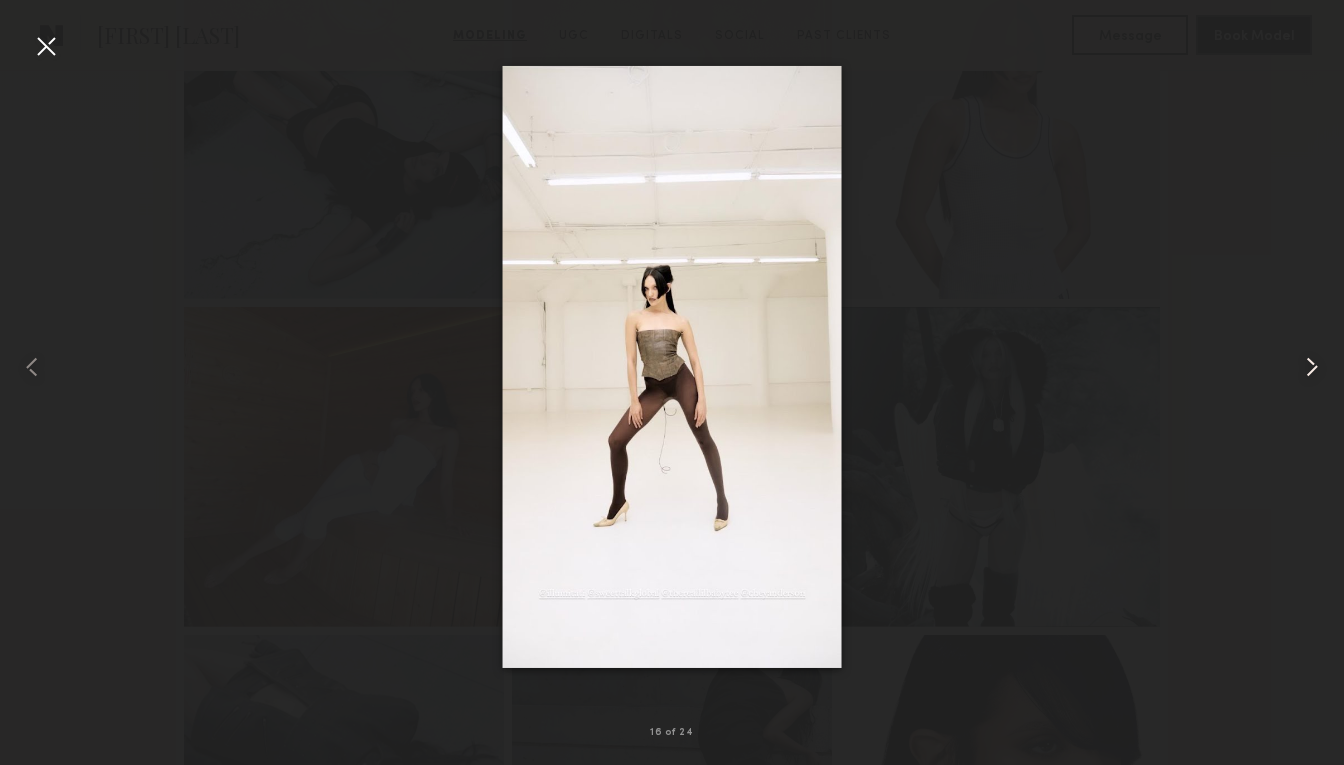 click at bounding box center (1312, 367) 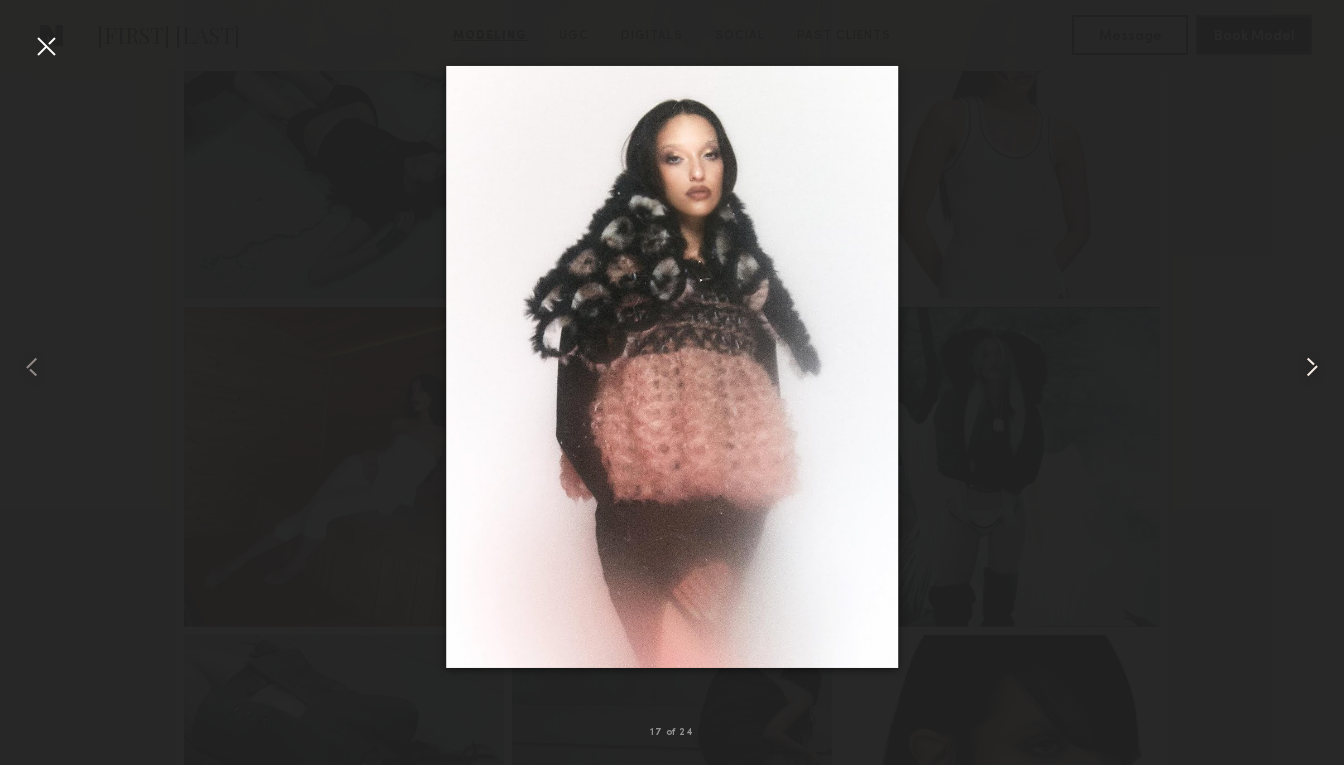 click at bounding box center (1312, 367) 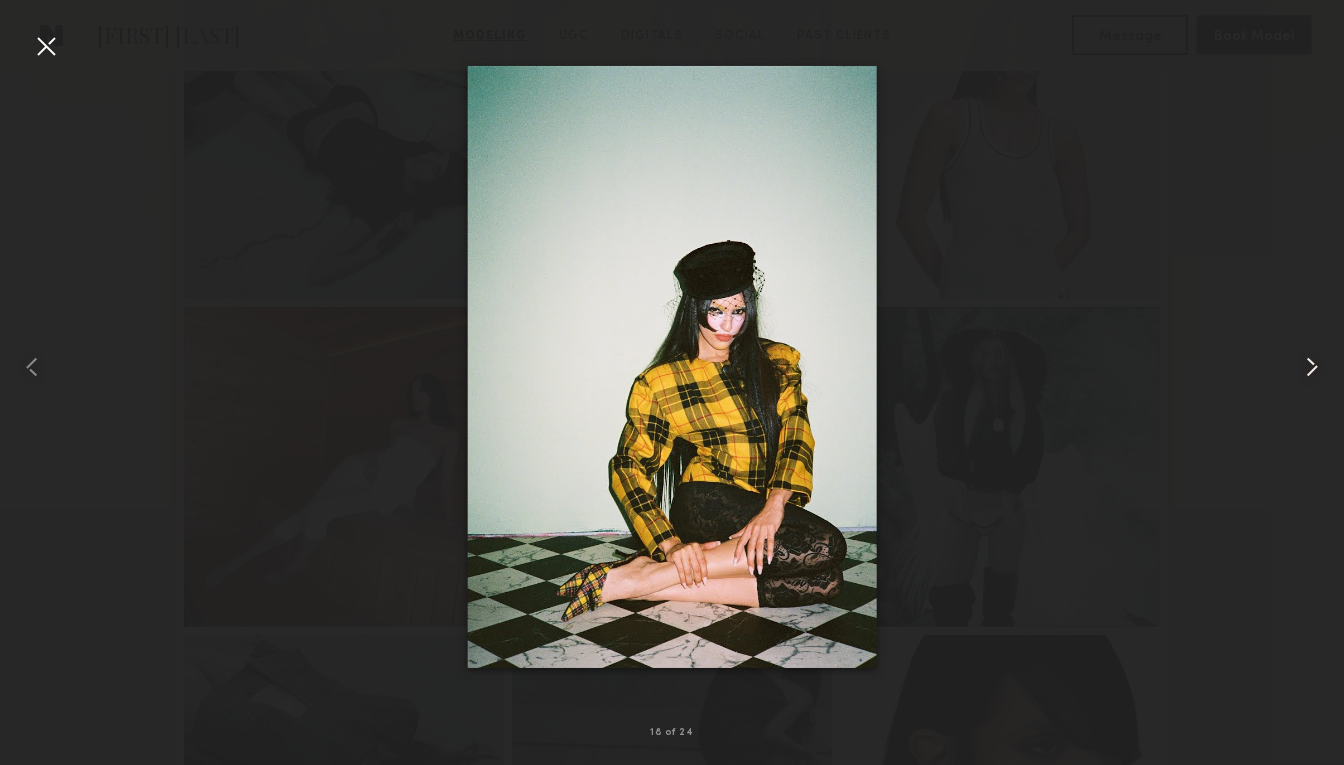 click at bounding box center [1312, 367] 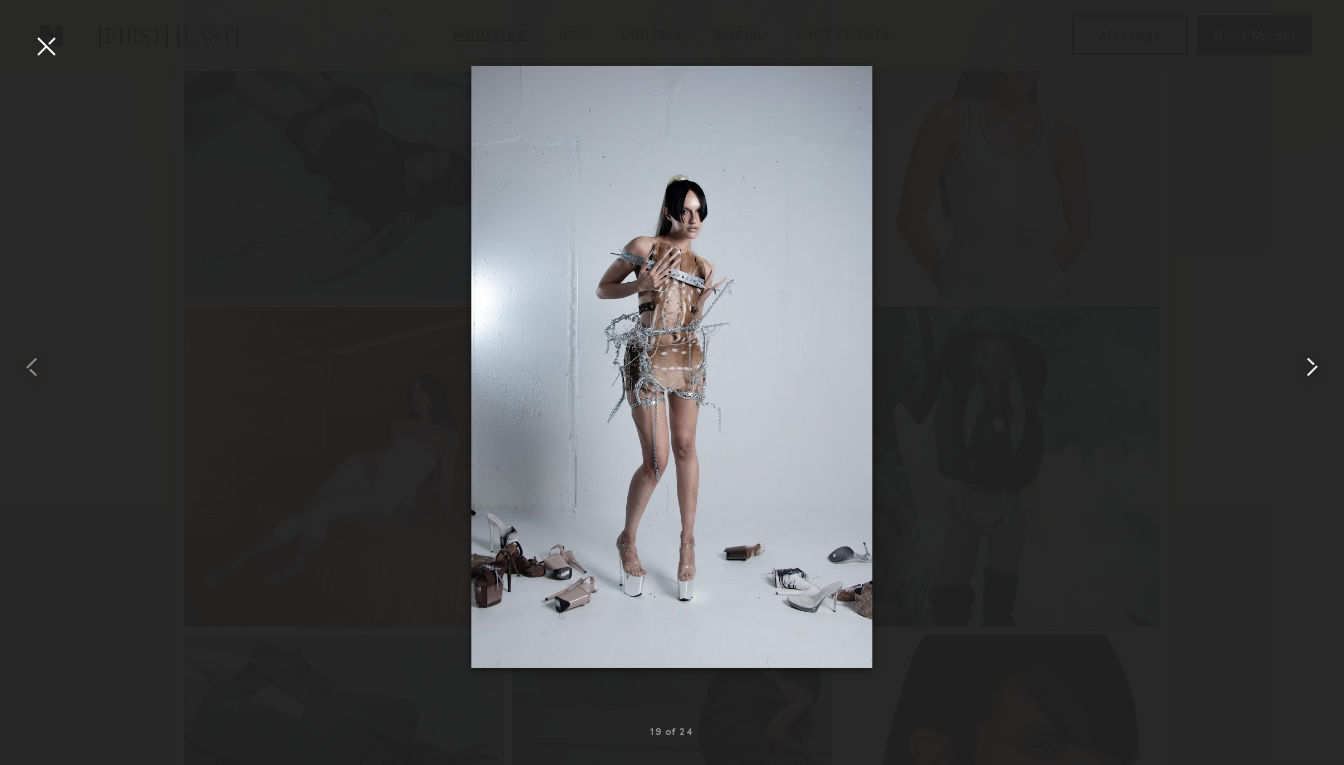 click at bounding box center (1312, 367) 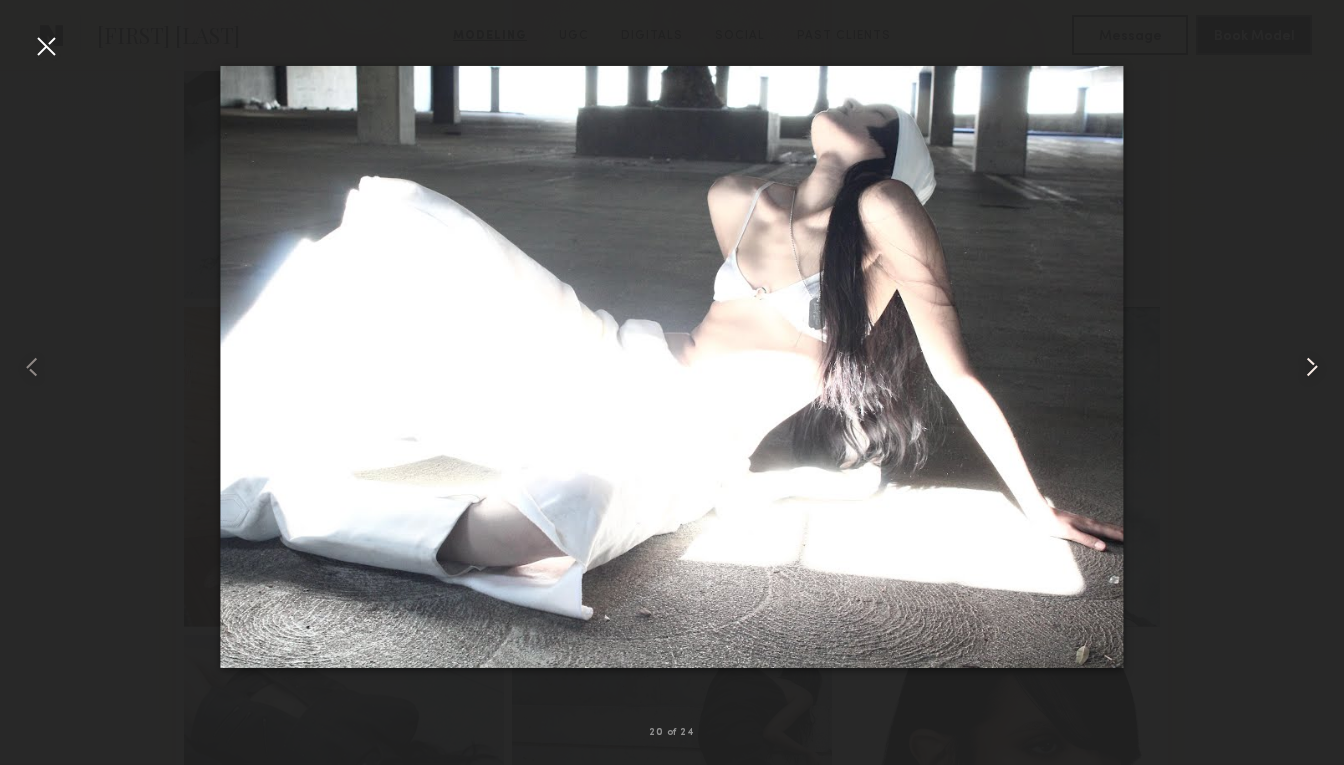 click at bounding box center [1312, 367] 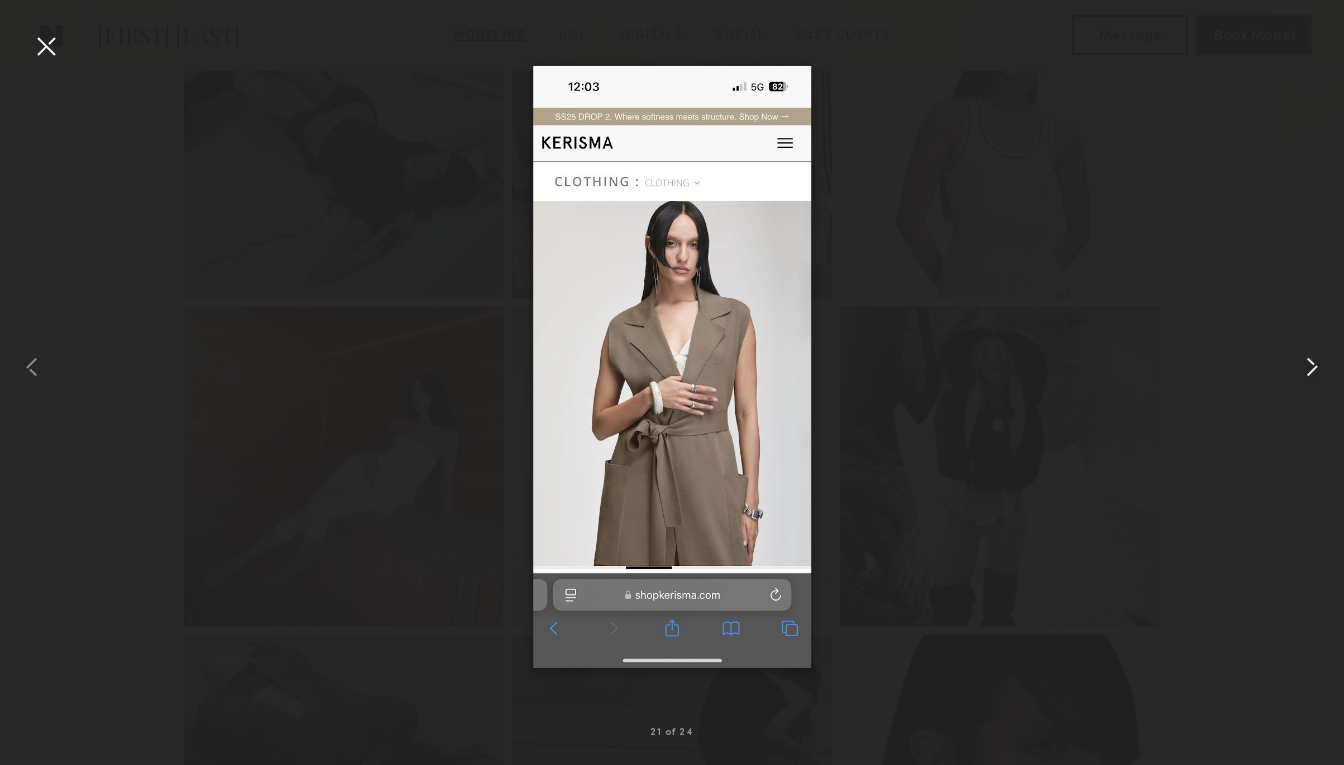 click at bounding box center (1312, 367) 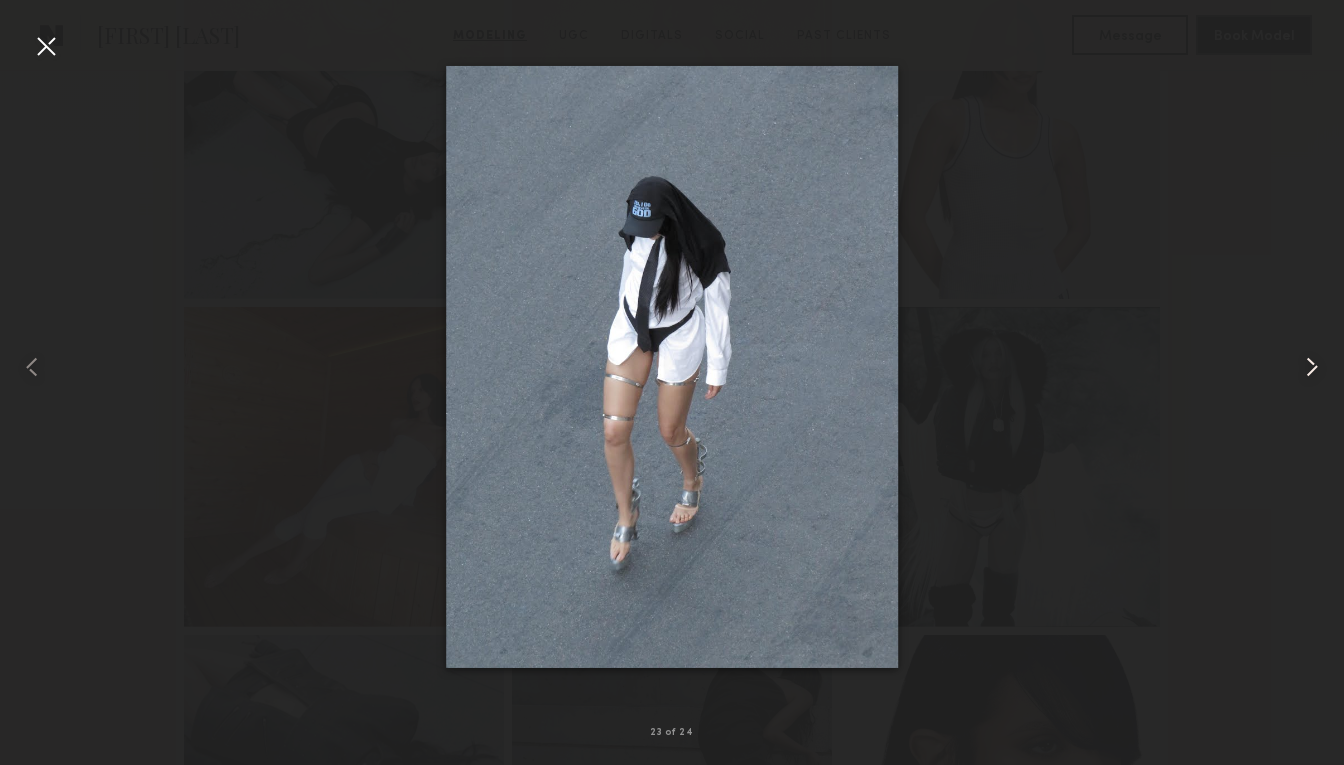 click at bounding box center (1312, 367) 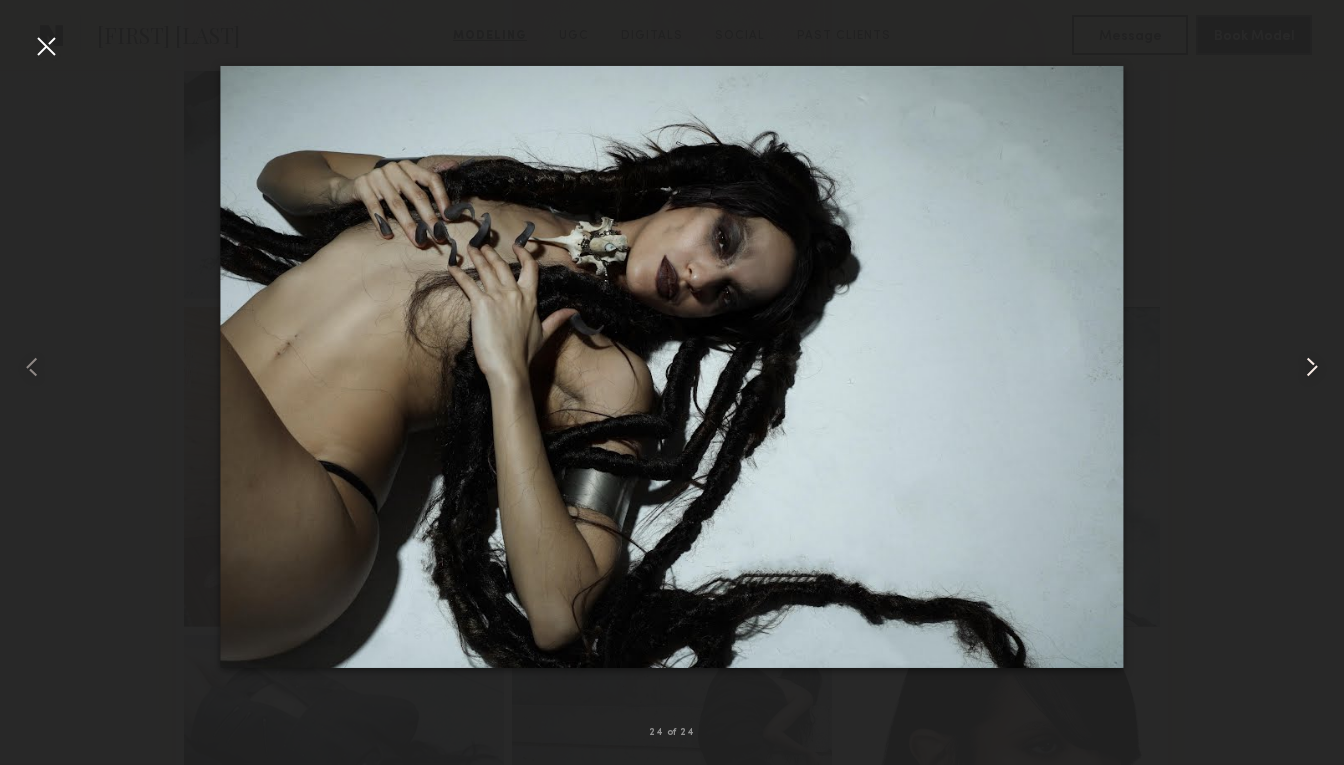 click at bounding box center (1312, 367) 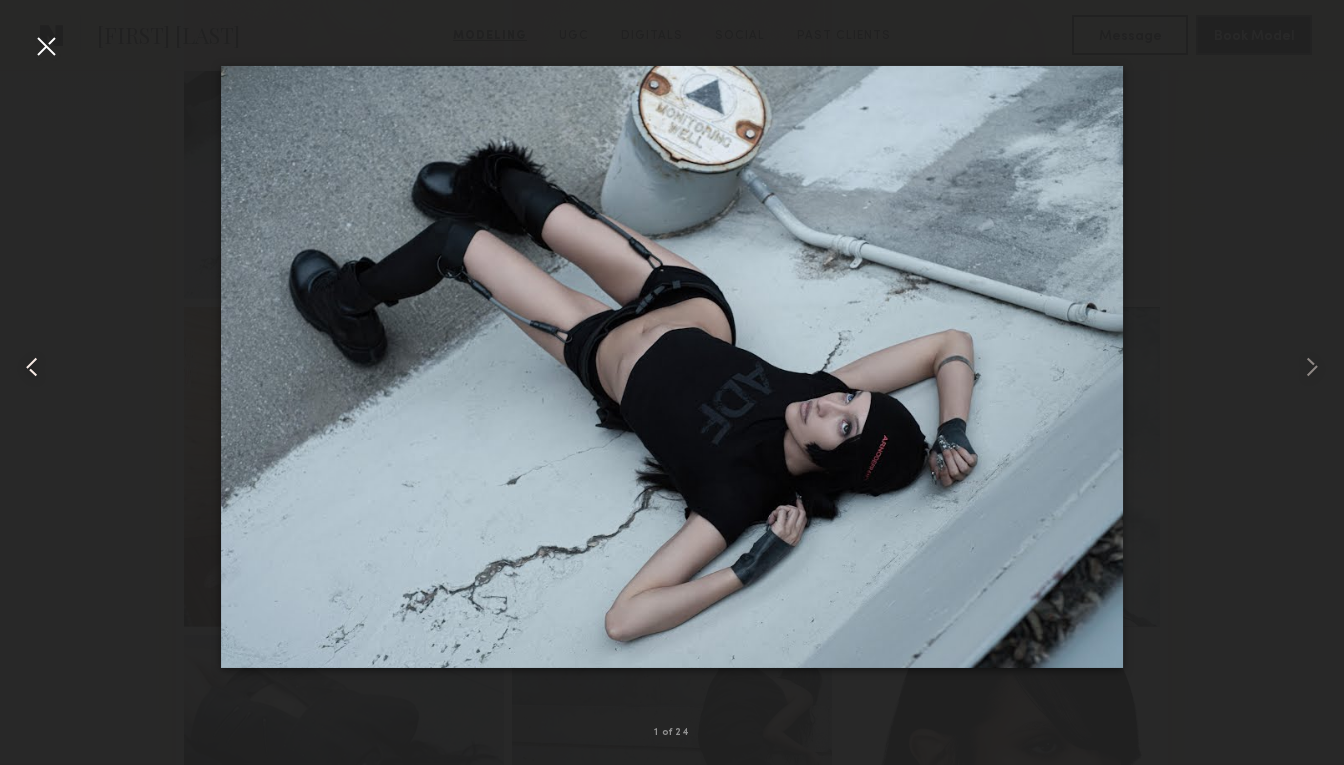 click at bounding box center (32, 367) 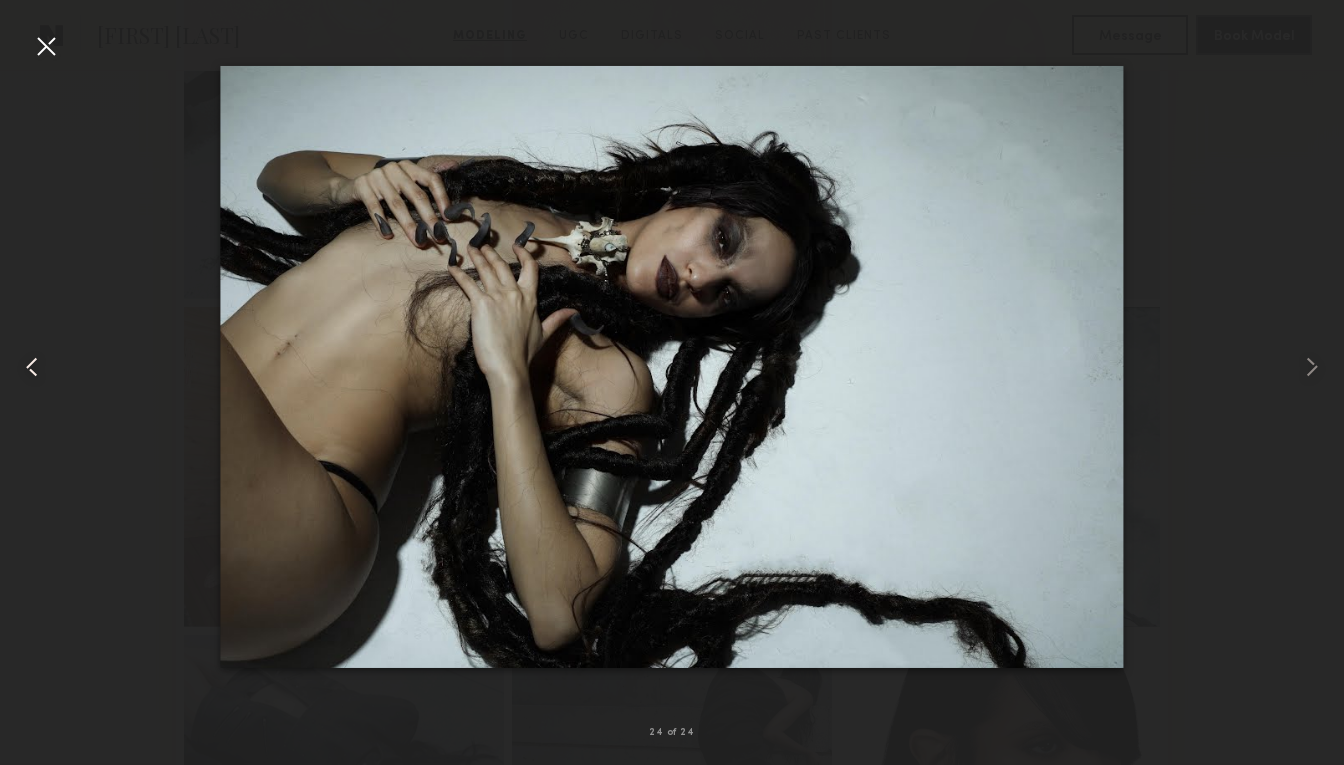 click at bounding box center [32, 367] 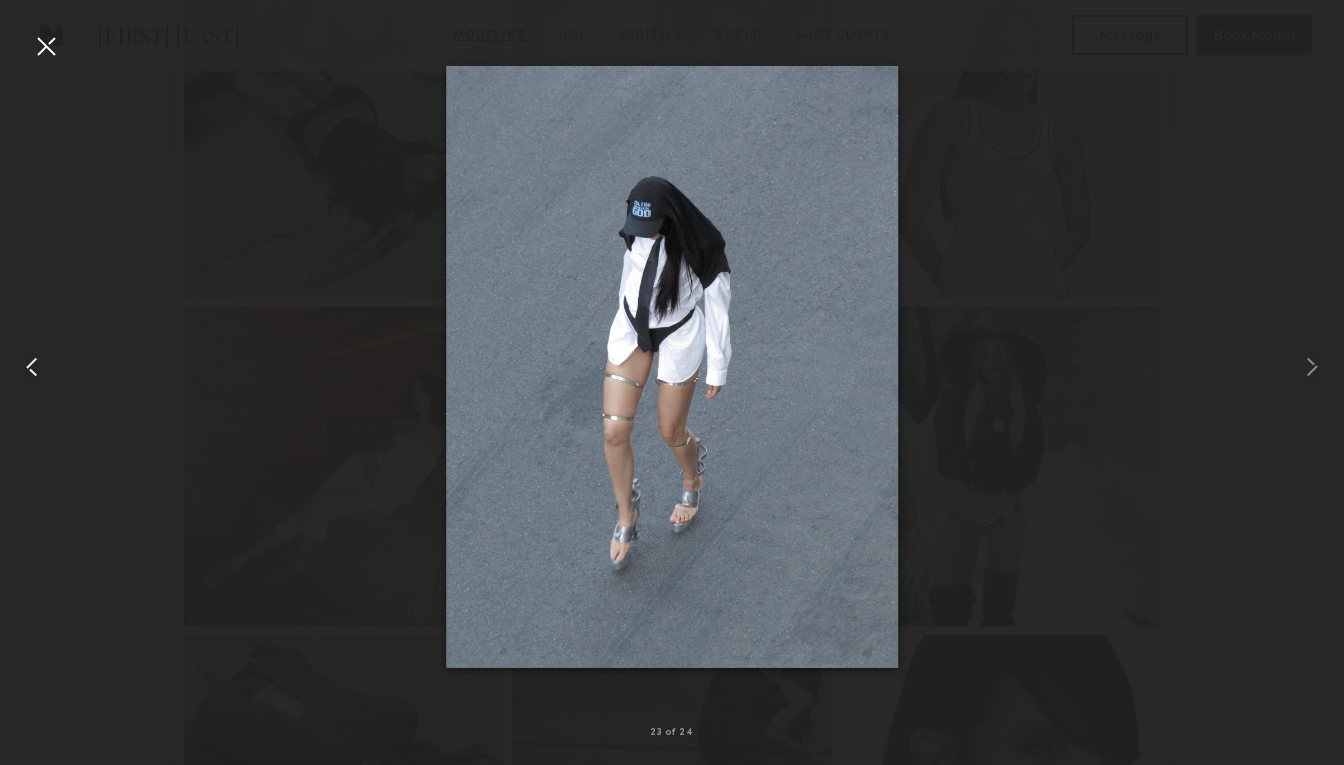 click at bounding box center (32, 367) 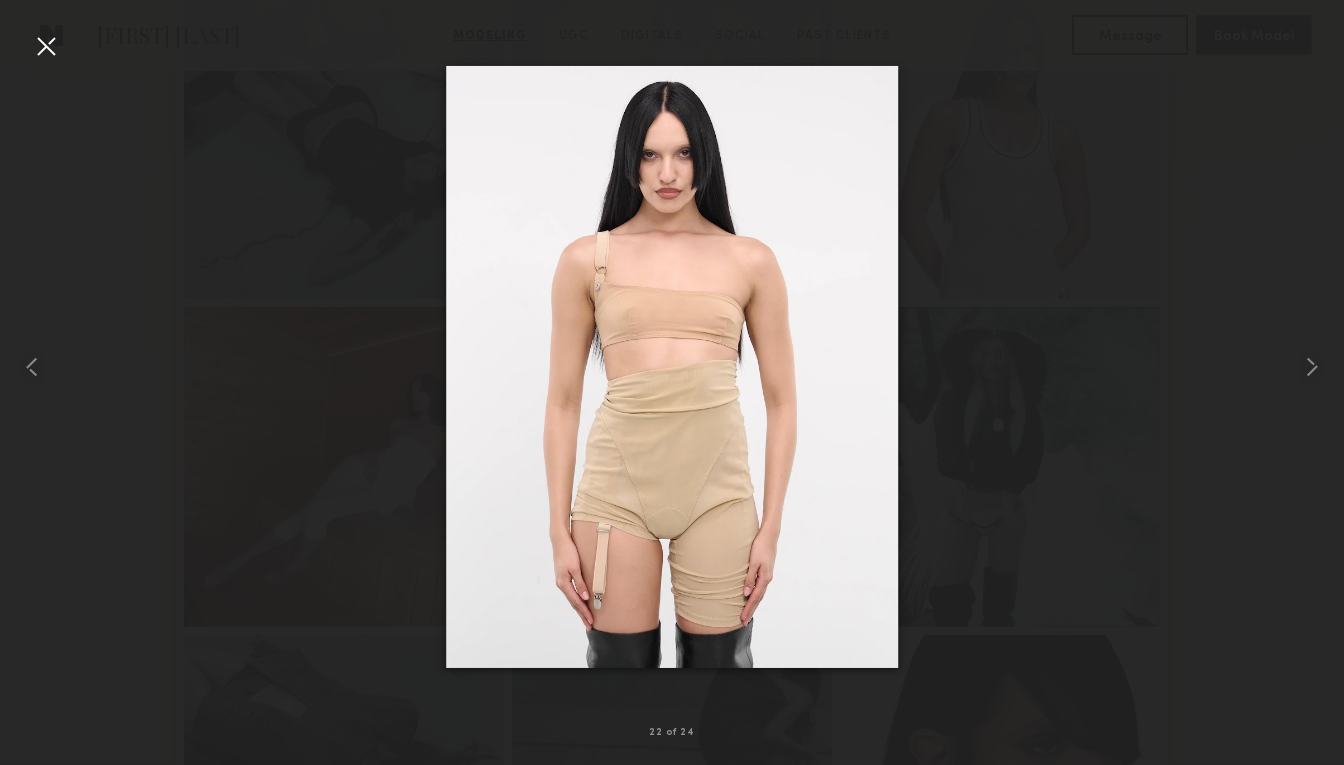 click at bounding box center (672, 366) 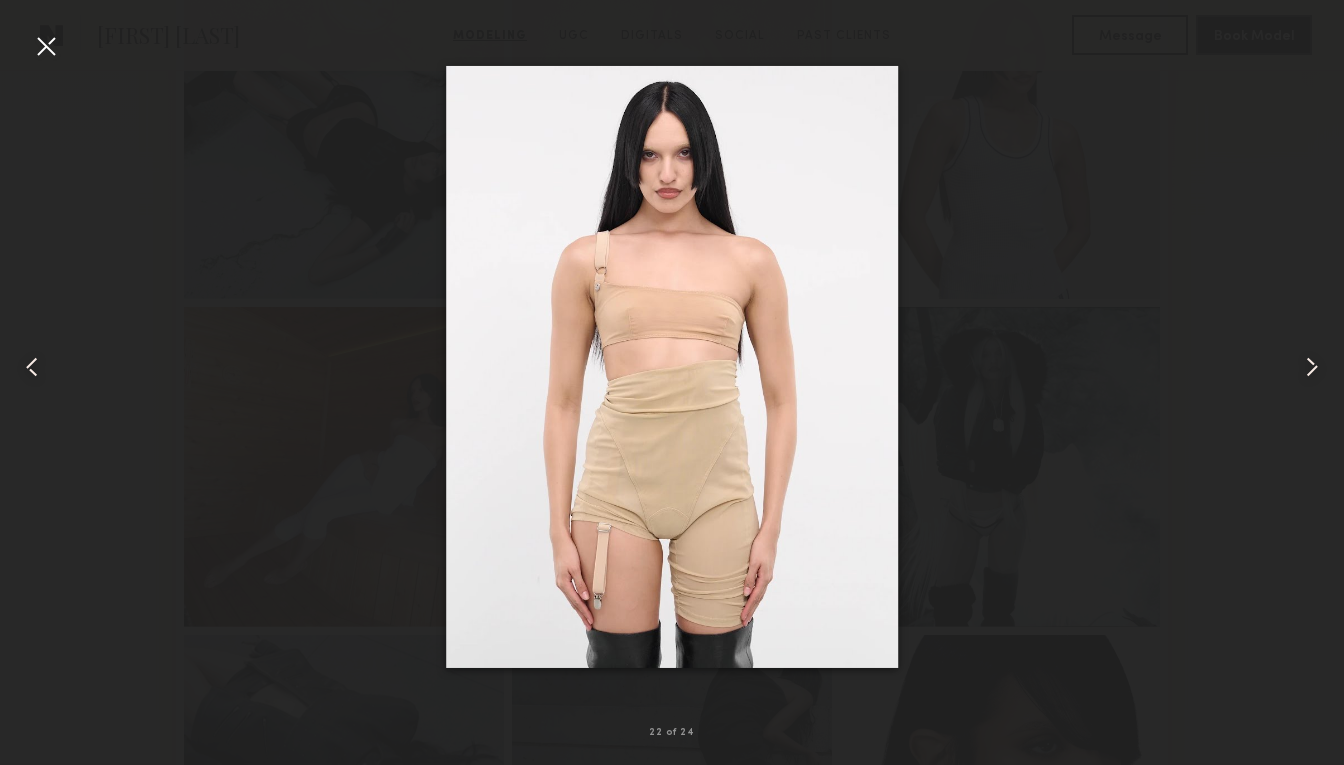 click at bounding box center (46, 46) 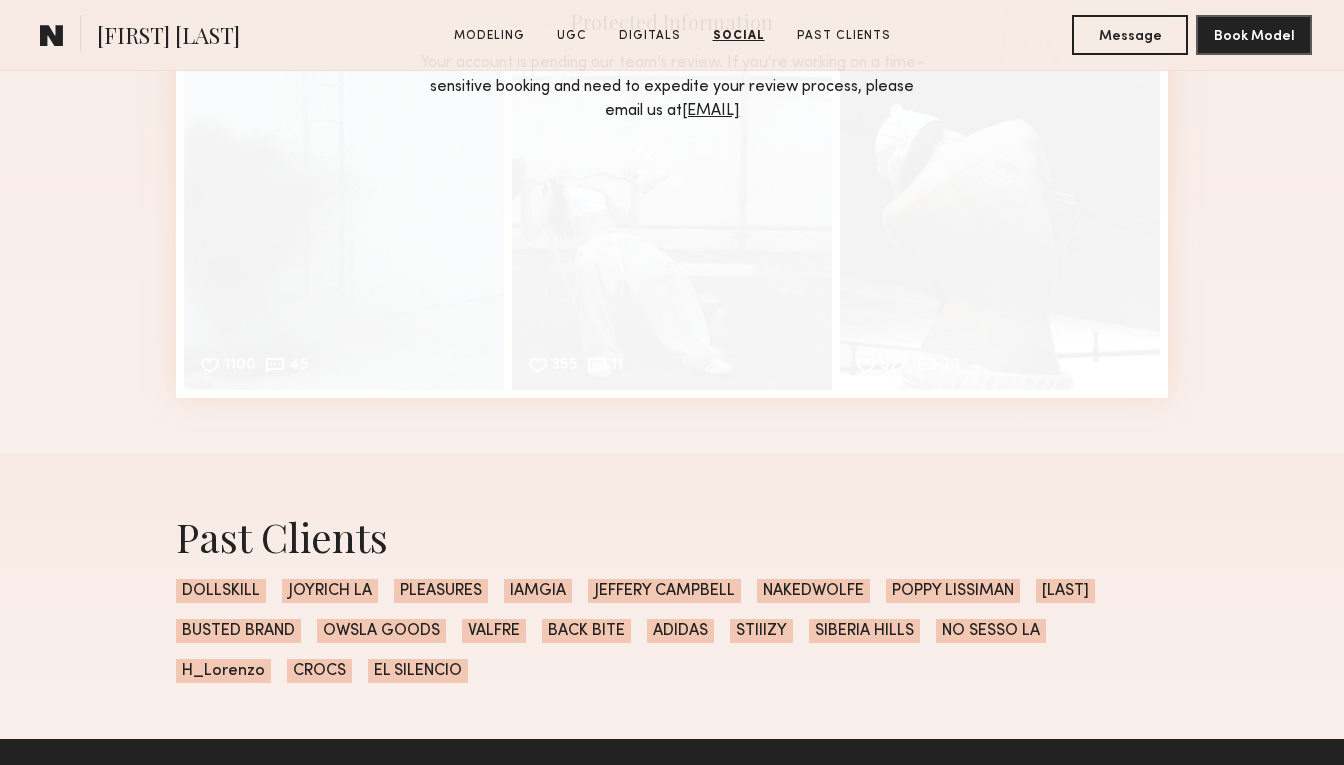 scroll, scrollTop: 5247, scrollLeft: 0, axis: vertical 